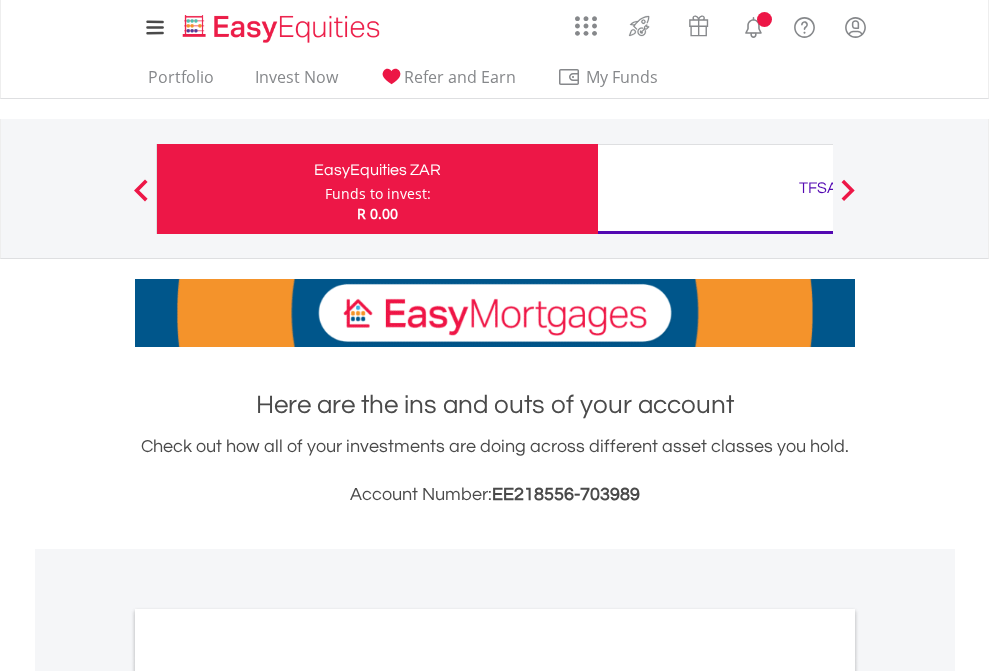 scroll, scrollTop: 0, scrollLeft: 0, axis: both 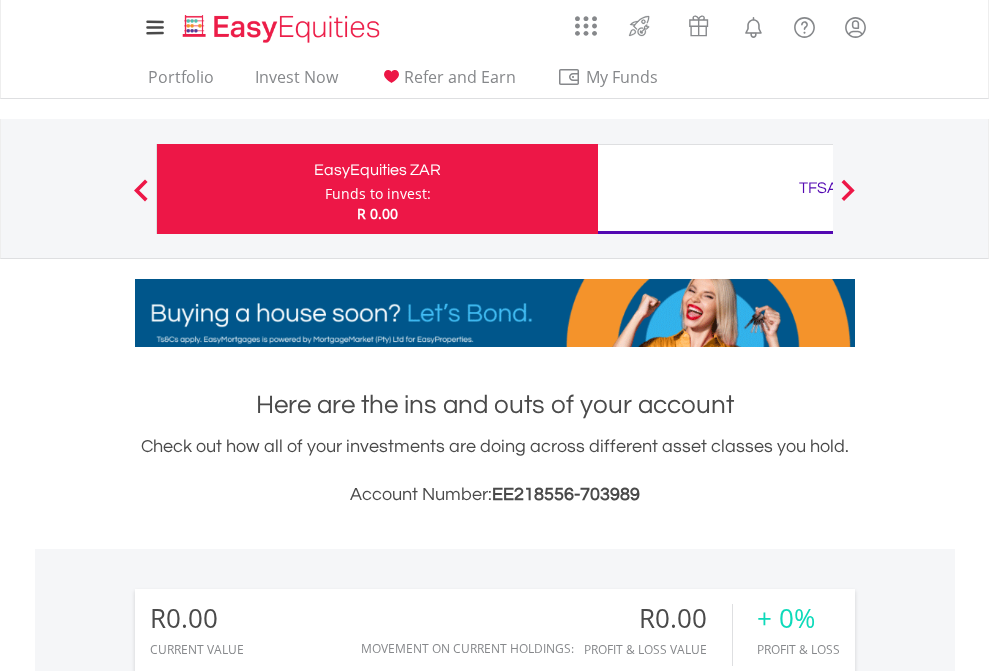 click on "Funds to invest:" at bounding box center (378, 194) 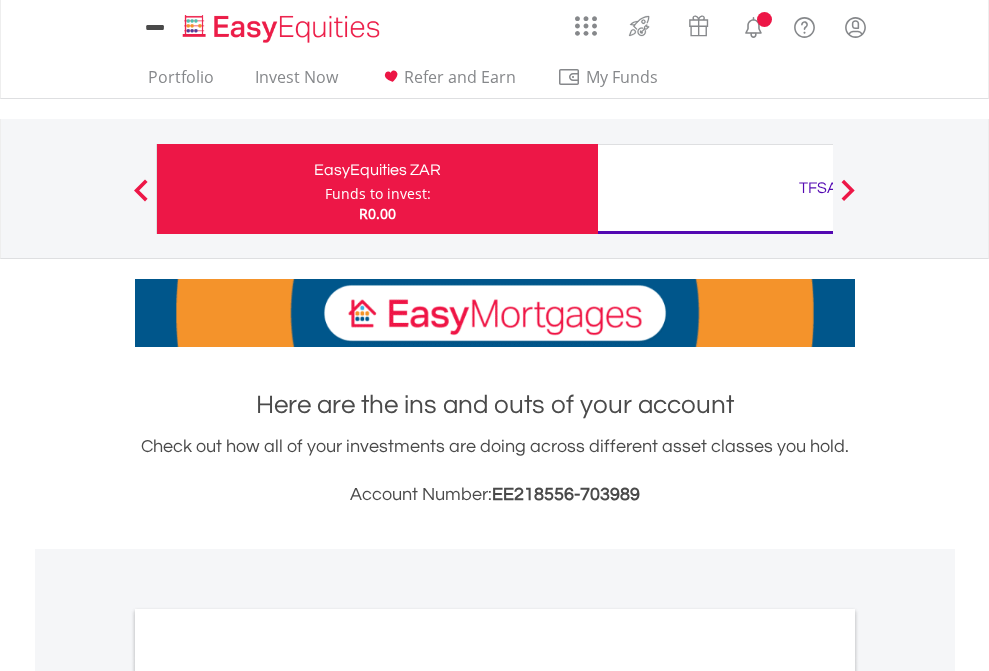 scroll, scrollTop: 0, scrollLeft: 0, axis: both 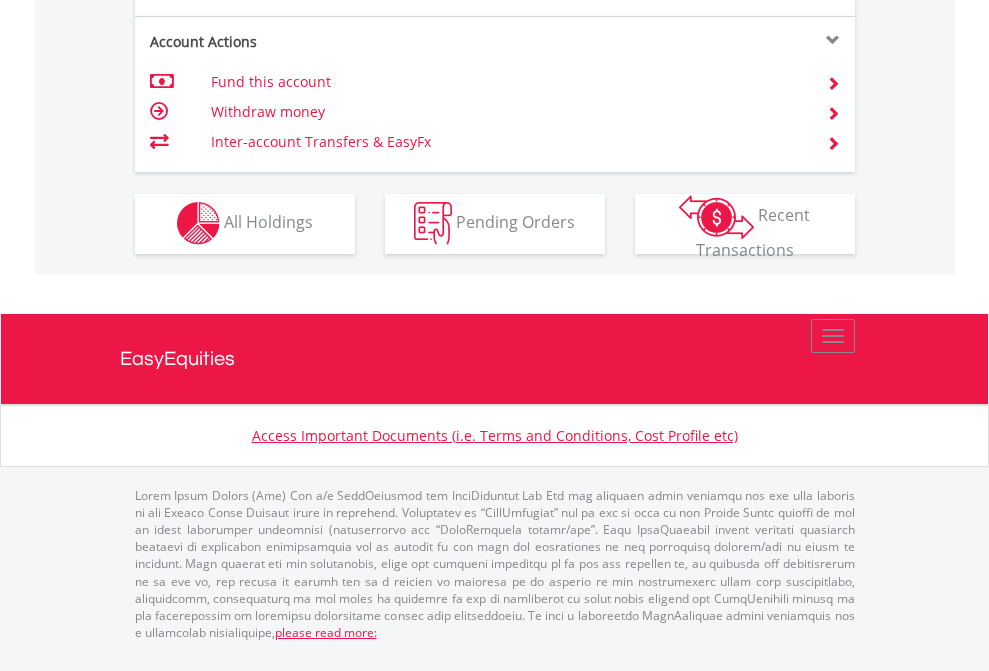 click on "Investment types" at bounding box center (706, -353) 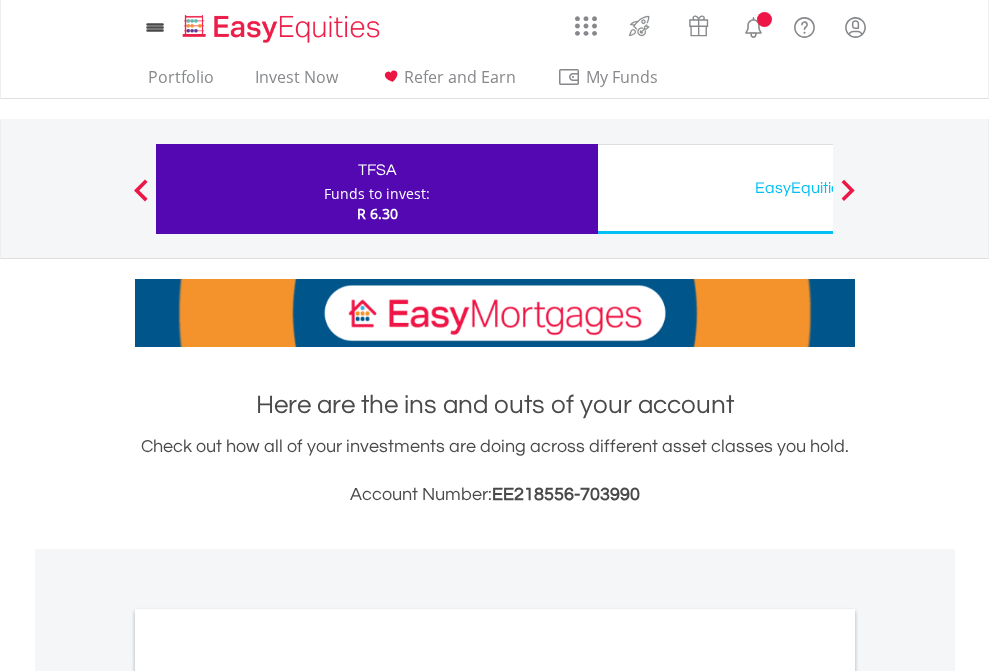 scroll, scrollTop: 0, scrollLeft: 0, axis: both 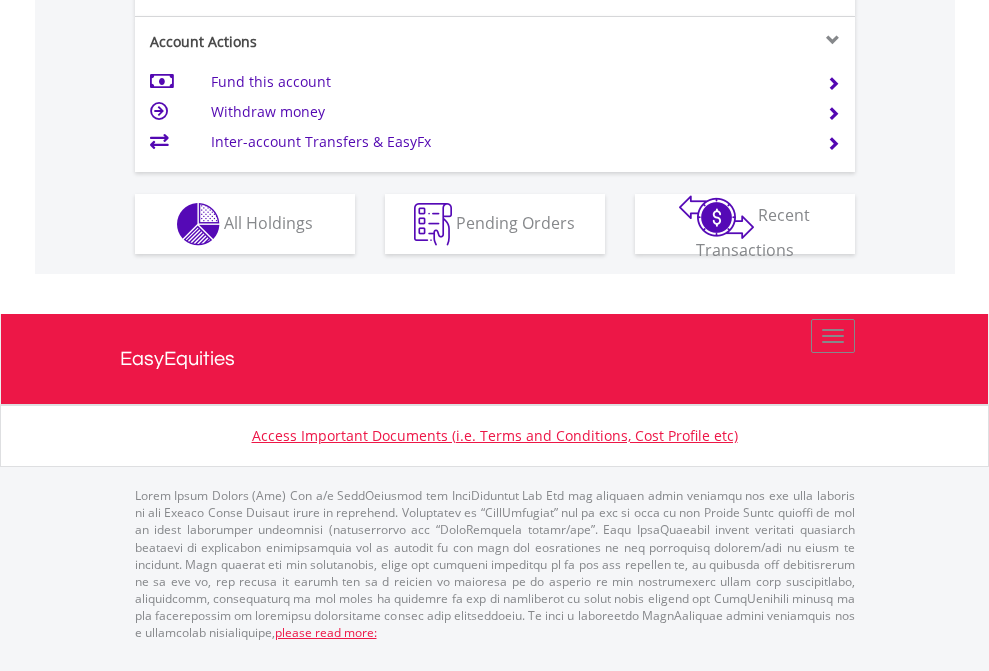 click on "Investment types" at bounding box center [706, -337] 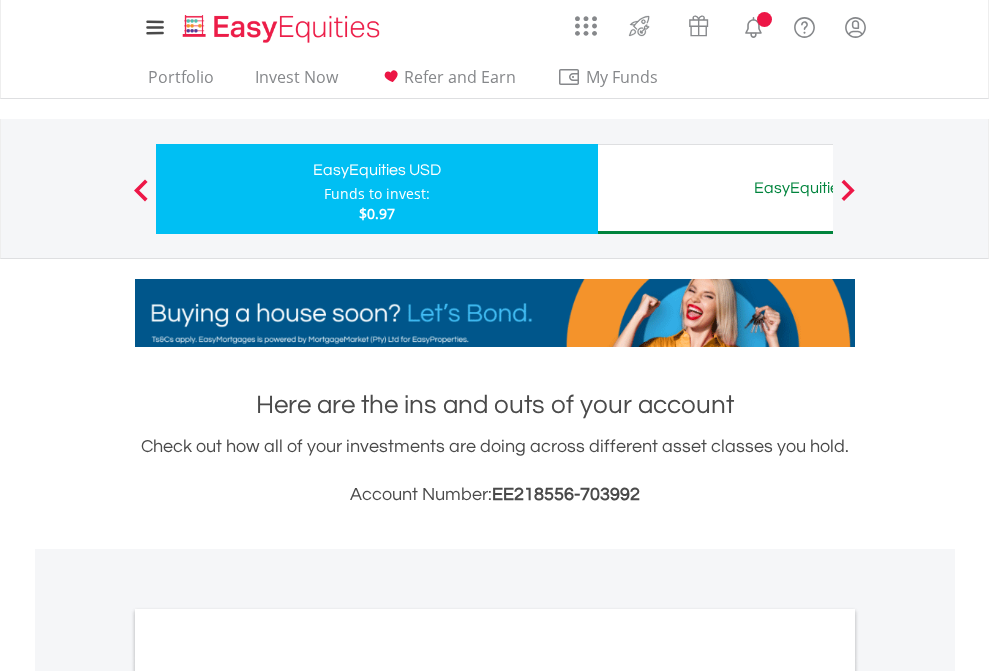 scroll, scrollTop: 0, scrollLeft: 0, axis: both 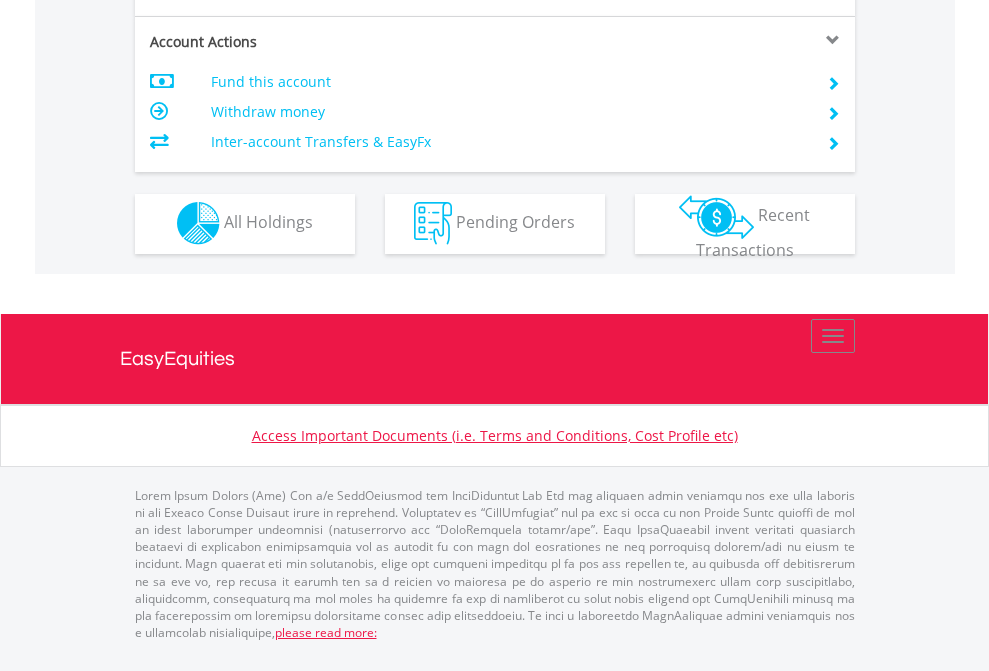 click on "Investment types" at bounding box center [706, -353] 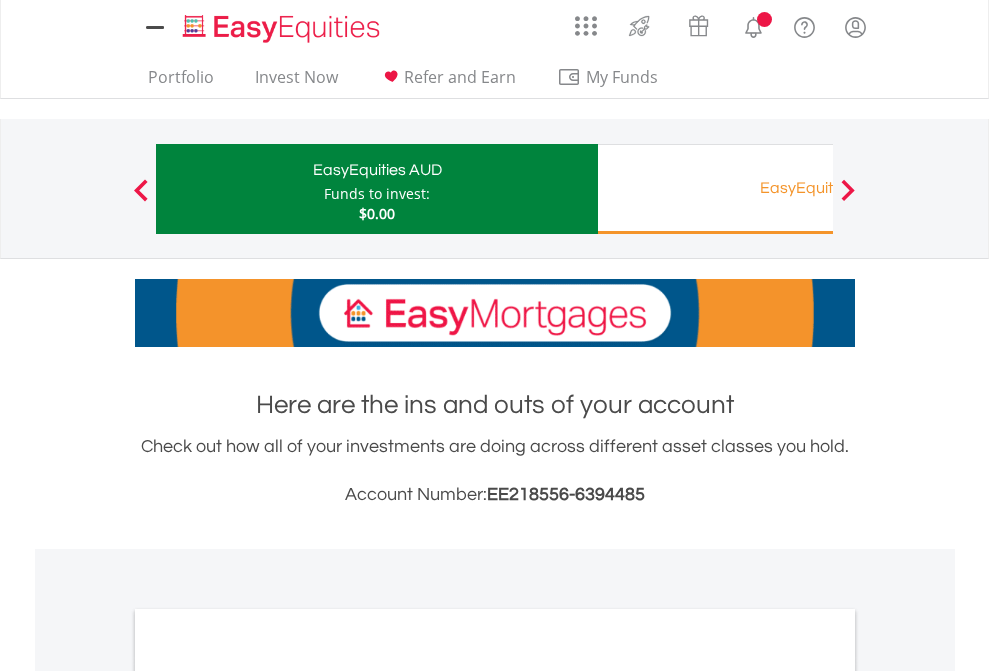 scroll, scrollTop: 0, scrollLeft: 0, axis: both 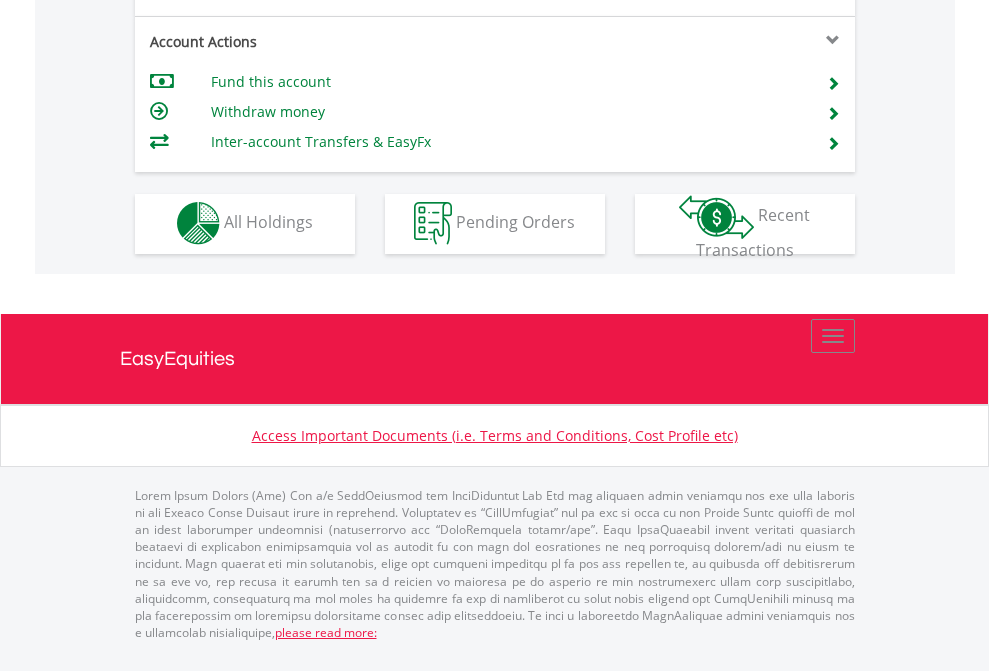 click on "Investment types" at bounding box center [706, -353] 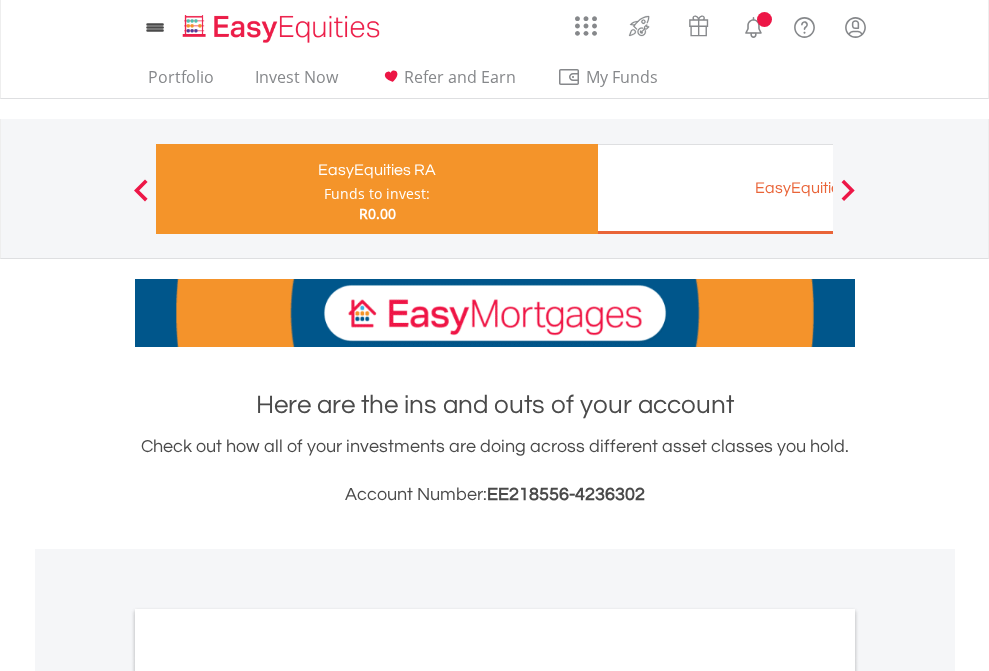 scroll, scrollTop: 0, scrollLeft: 0, axis: both 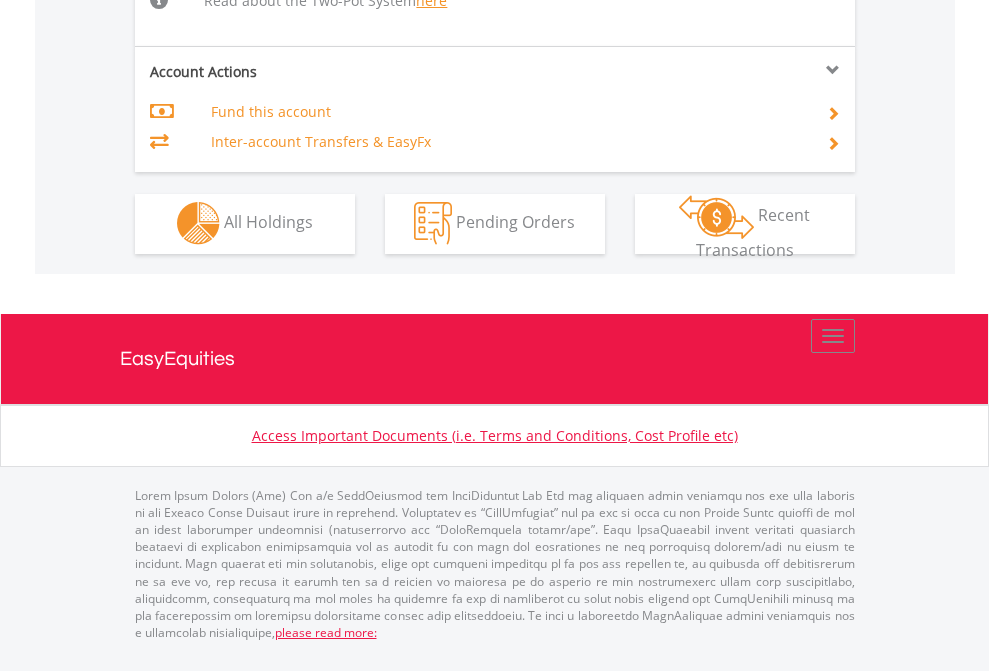 click on "Investment types" at bounding box center [706, -534] 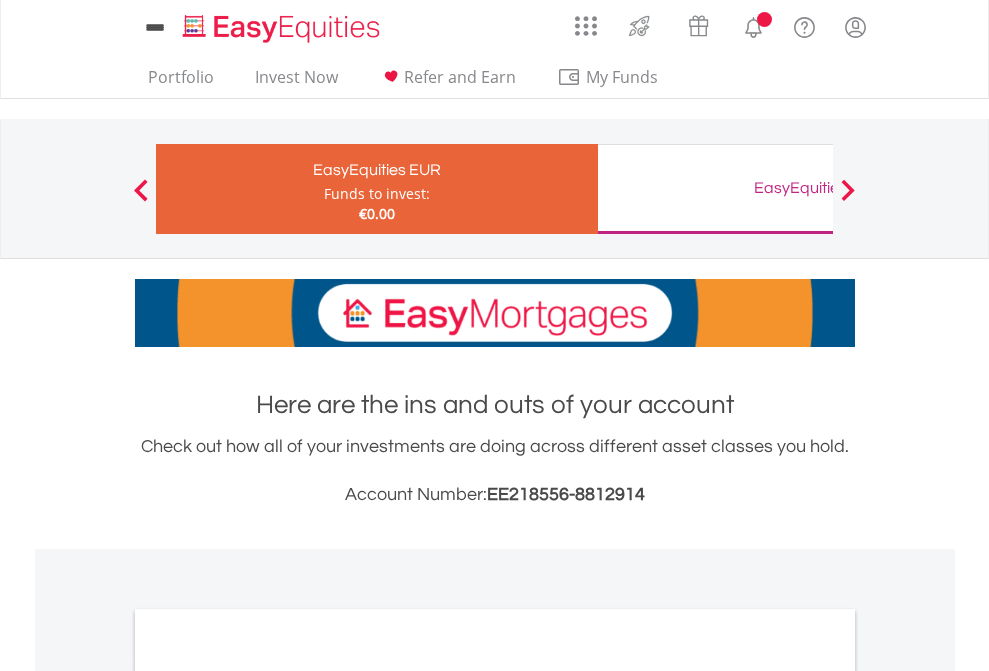 scroll, scrollTop: 0, scrollLeft: 0, axis: both 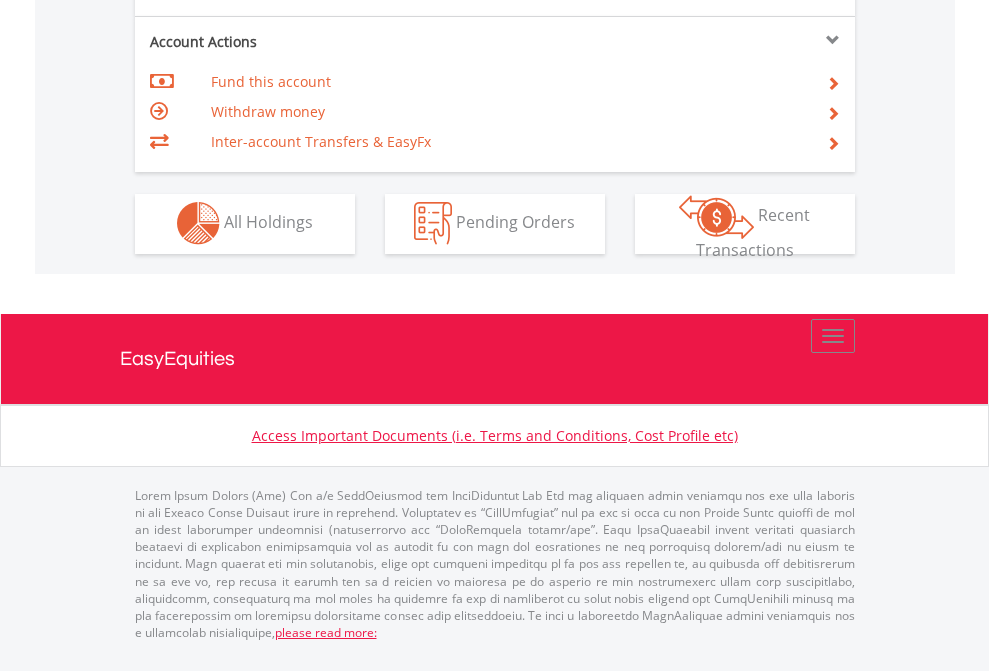 click on "Investment types" at bounding box center [706, -353] 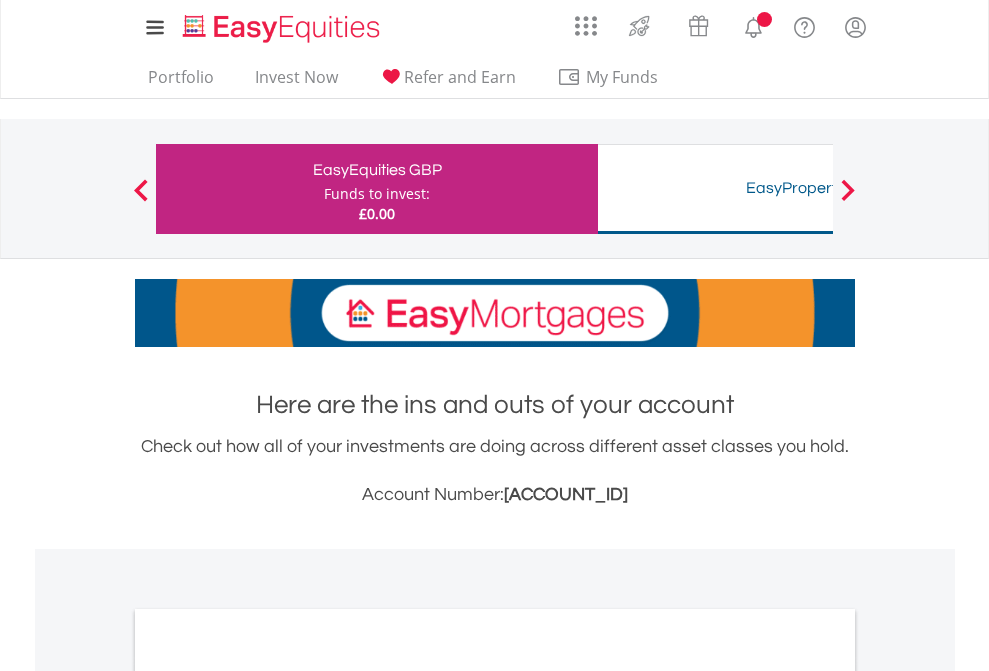 scroll, scrollTop: 0, scrollLeft: 0, axis: both 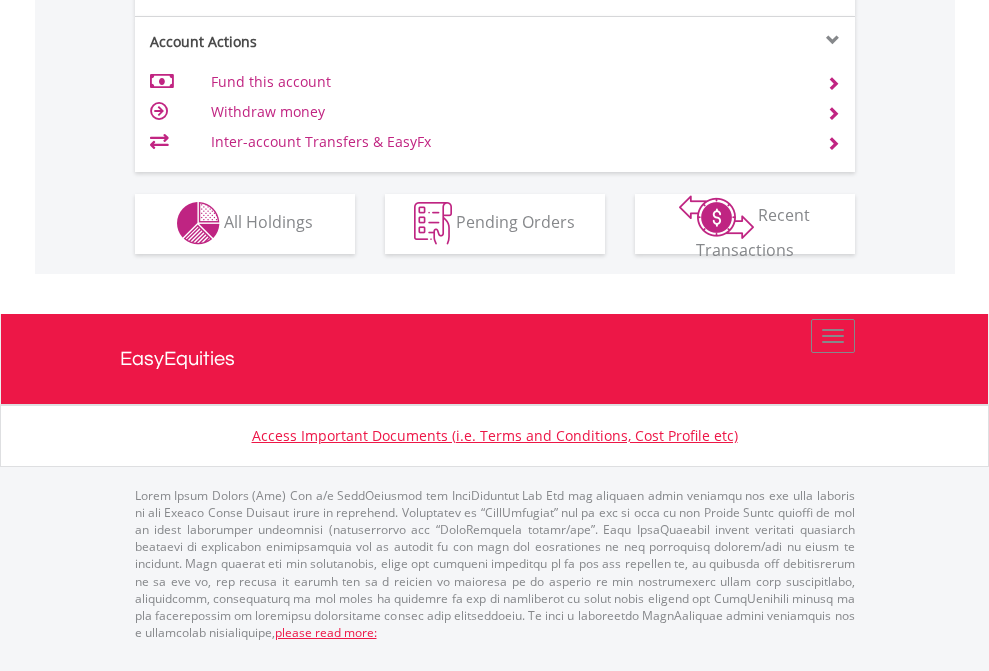 click on "Investment types" at bounding box center [706, -353] 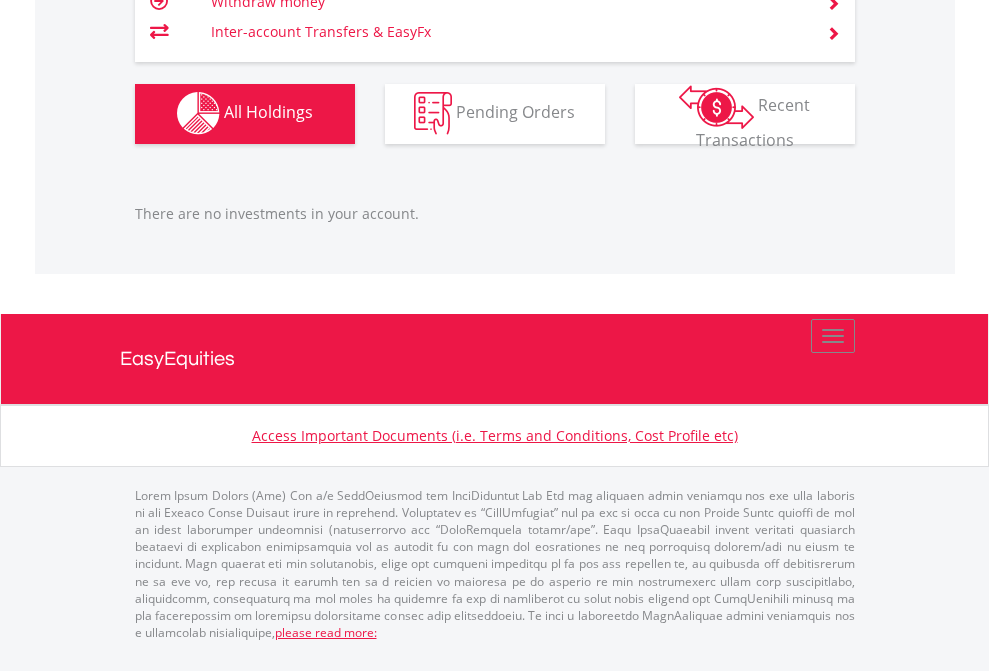 scroll, scrollTop: 1980, scrollLeft: 0, axis: vertical 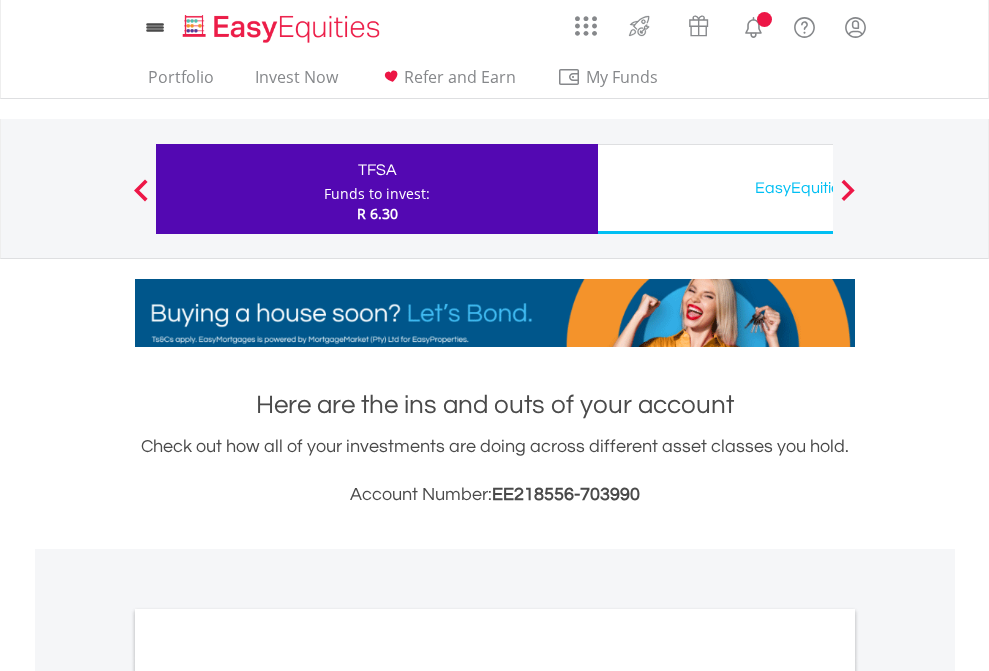 click on "All Holdings" at bounding box center (268, 1096) 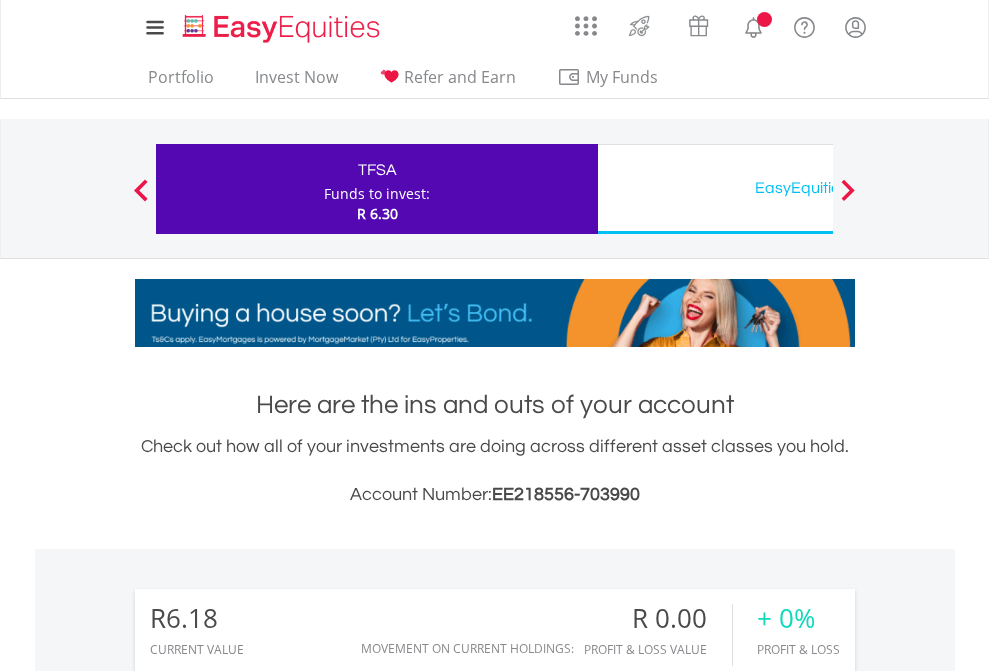 scroll, scrollTop: 1202, scrollLeft: 0, axis: vertical 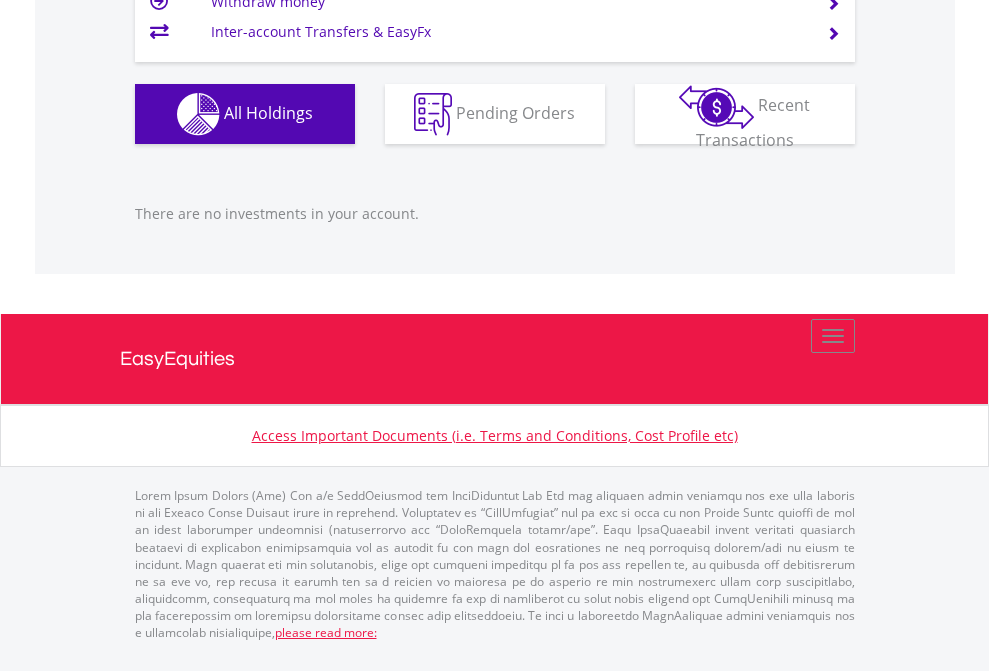 click on "EasyEquities USD" at bounding box center (818, -1206) 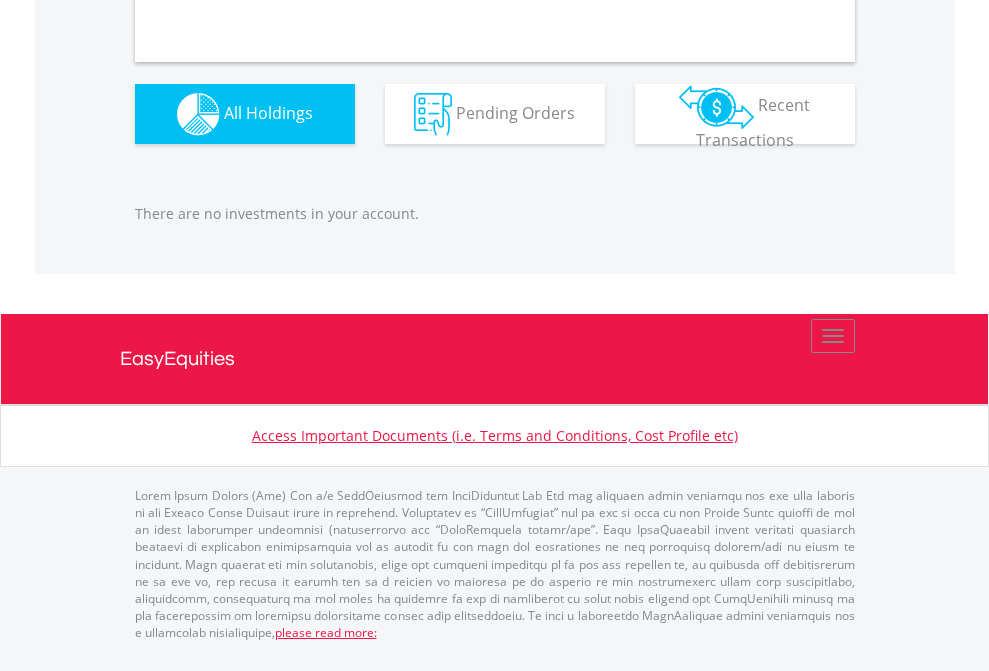 scroll, scrollTop: 1980, scrollLeft: 0, axis: vertical 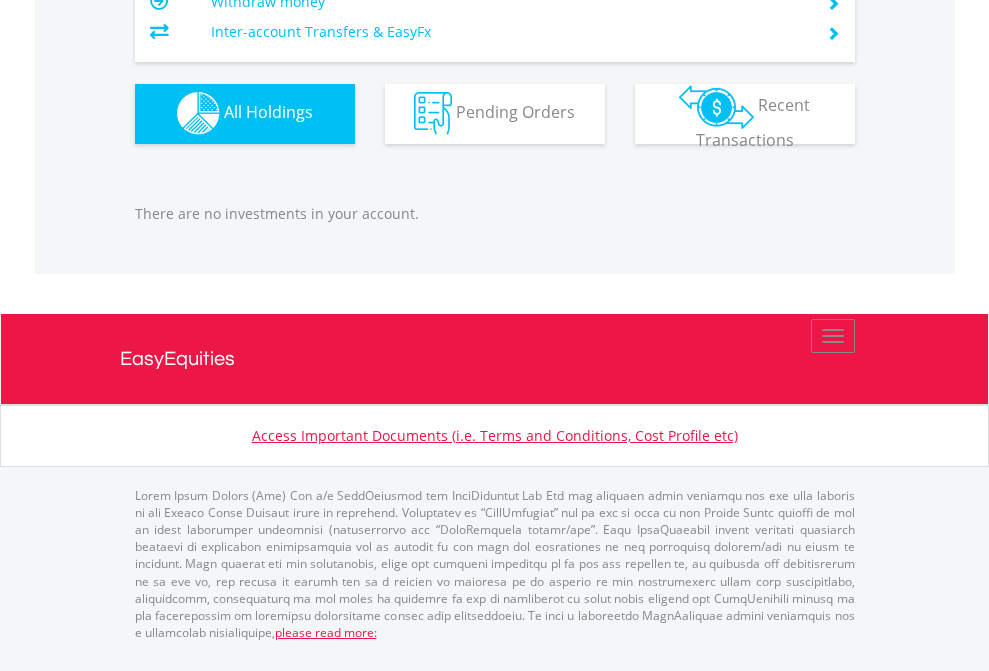 click on "EasyEquities AUD" at bounding box center [818, -1142] 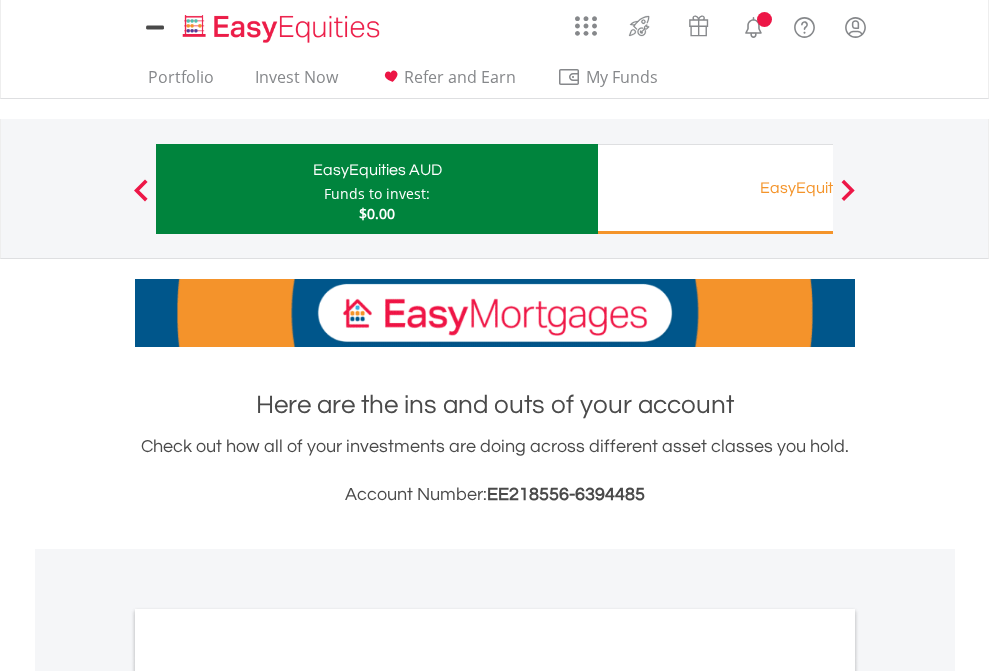 scroll, scrollTop: 0, scrollLeft: 0, axis: both 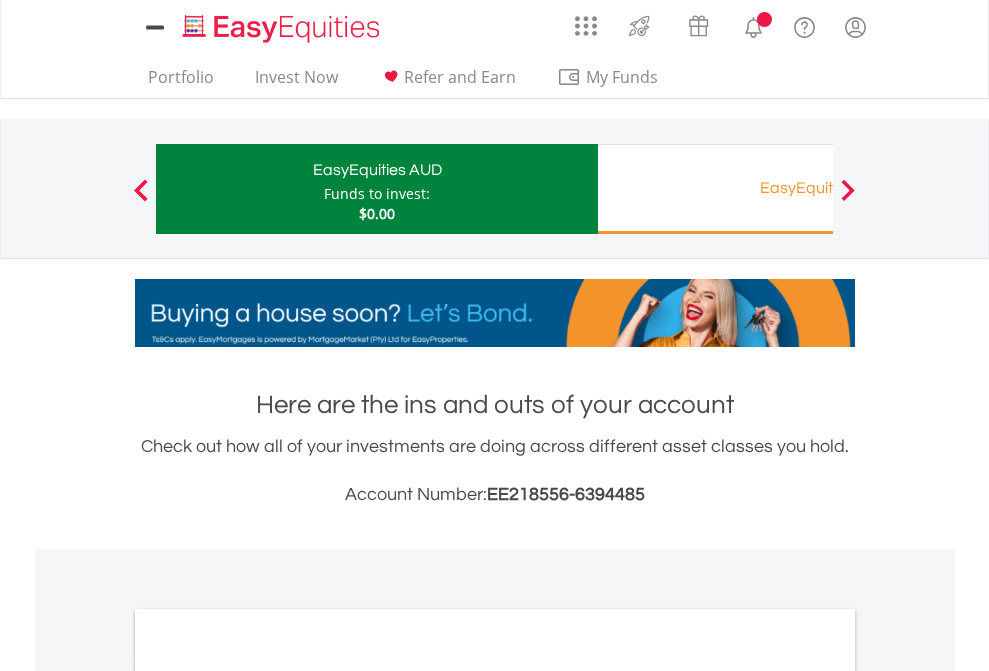 click on "All Holdings" at bounding box center (268, 1096) 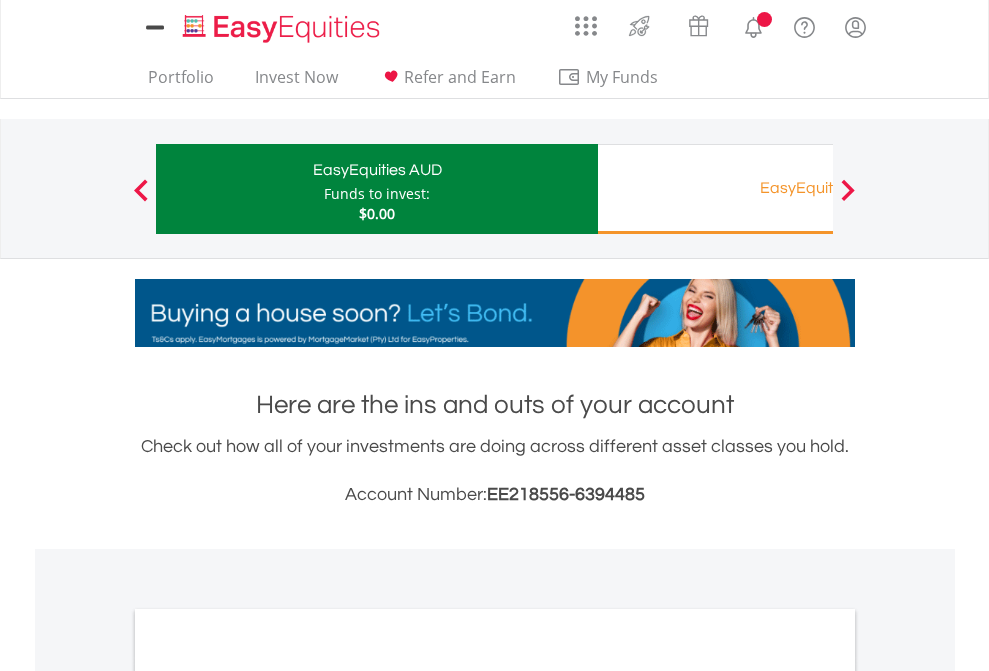 scroll, scrollTop: 1202, scrollLeft: 0, axis: vertical 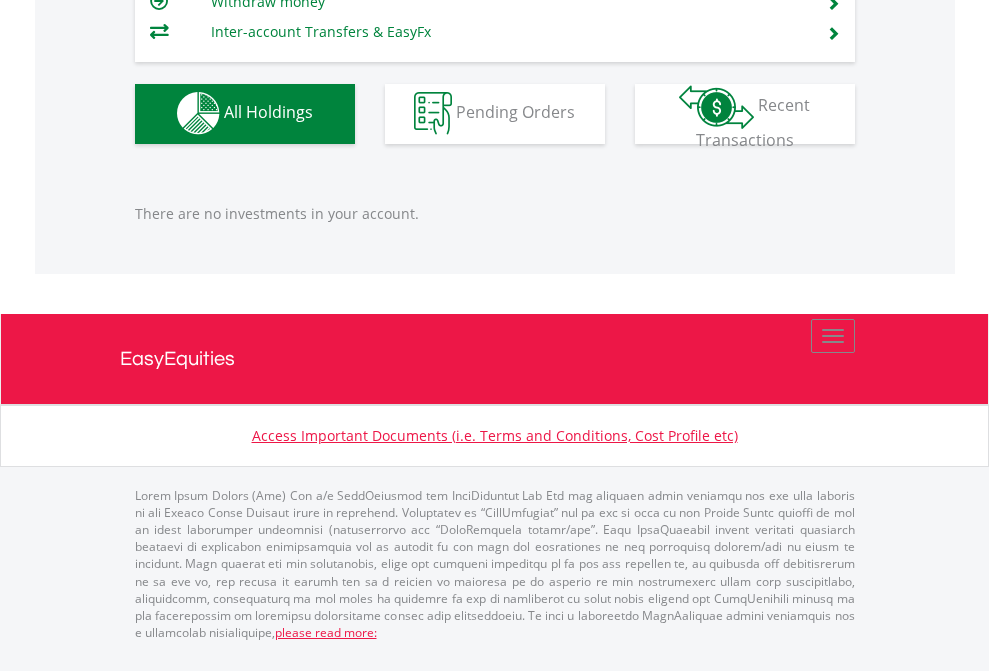 click on "EasyEquities RA" at bounding box center (818, -1142) 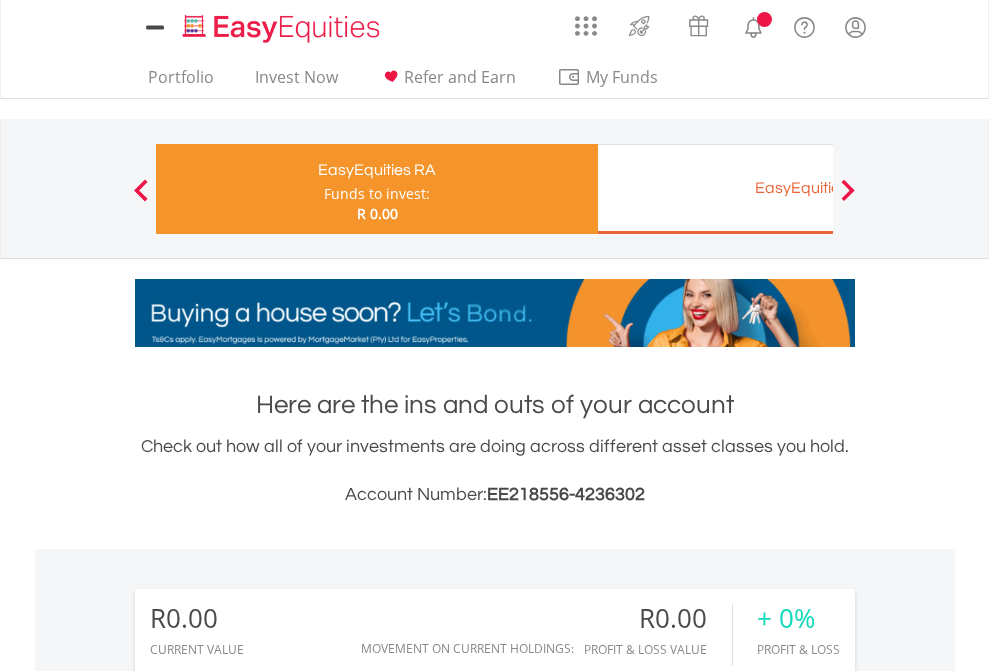 click on "All Holdings" at bounding box center [268, 1412] 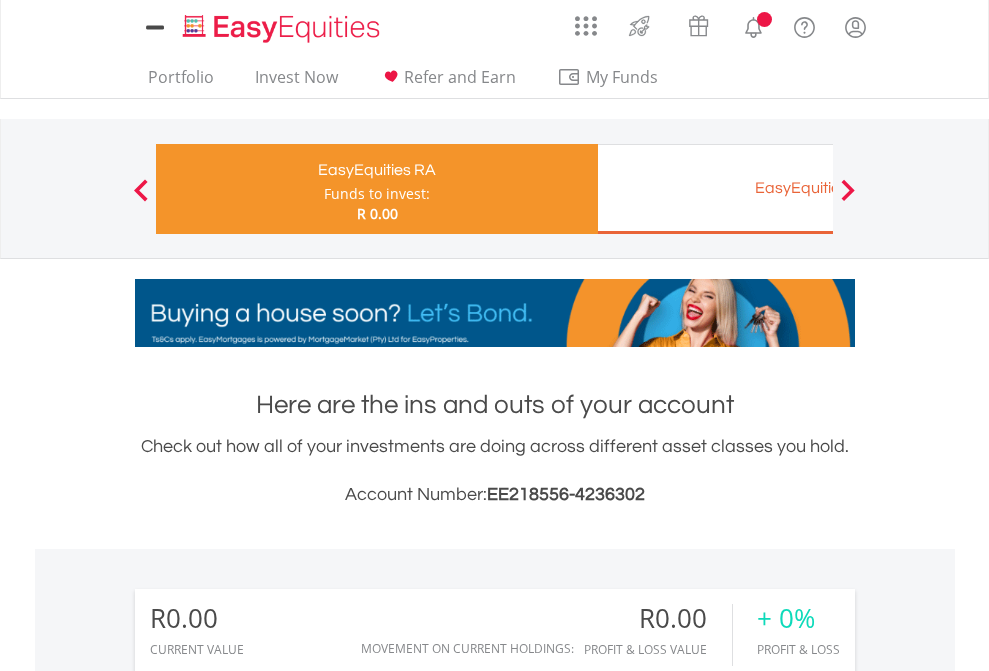 scroll, scrollTop: 1486, scrollLeft: 0, axis: vertical 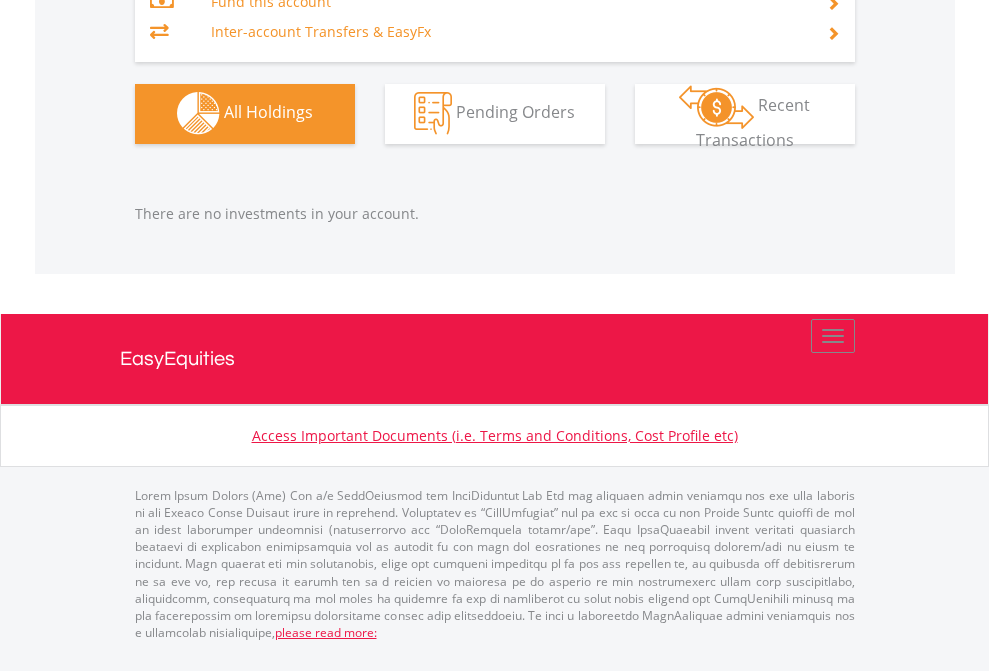 click on "EasyEquities EUR" at bounding box center (818, -1323) 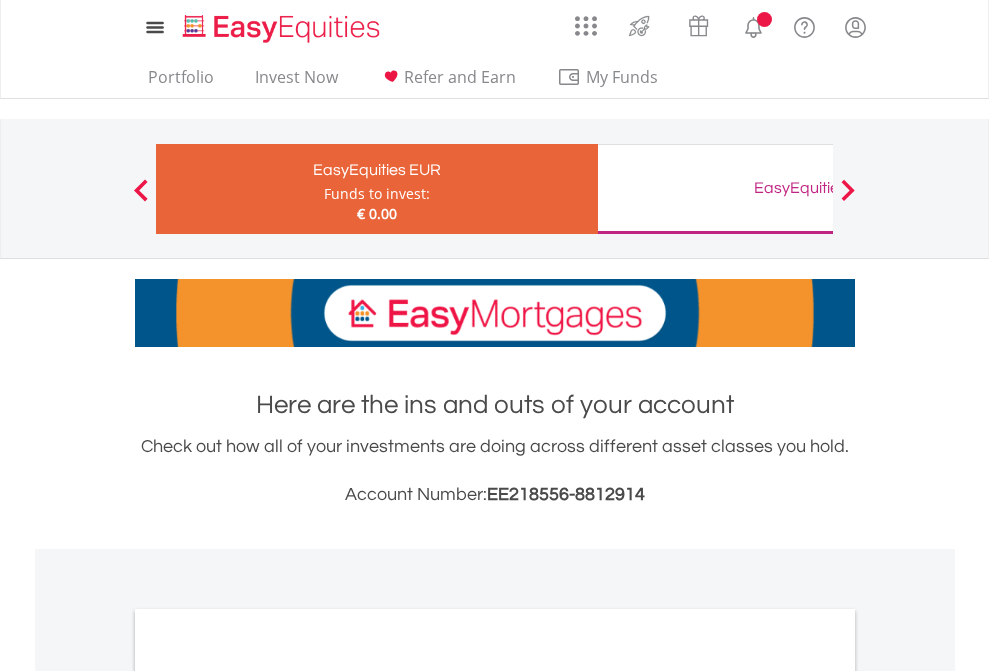 scroll, scrollTop: 1202, scrollLeft: 0, axis: vertical 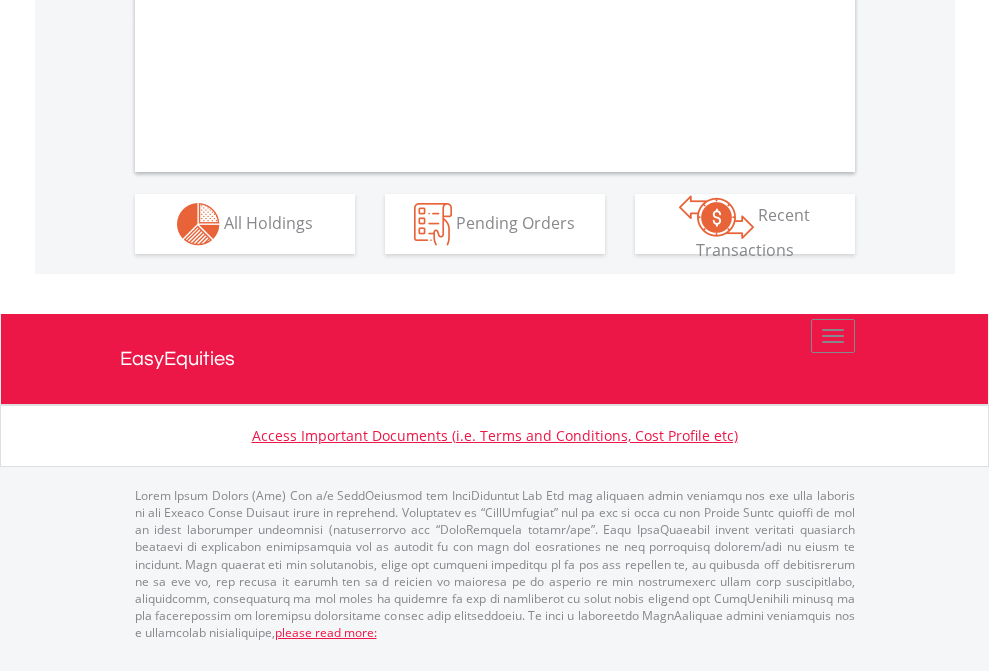 click on "All Holdings" at bounding box center (268, 222) 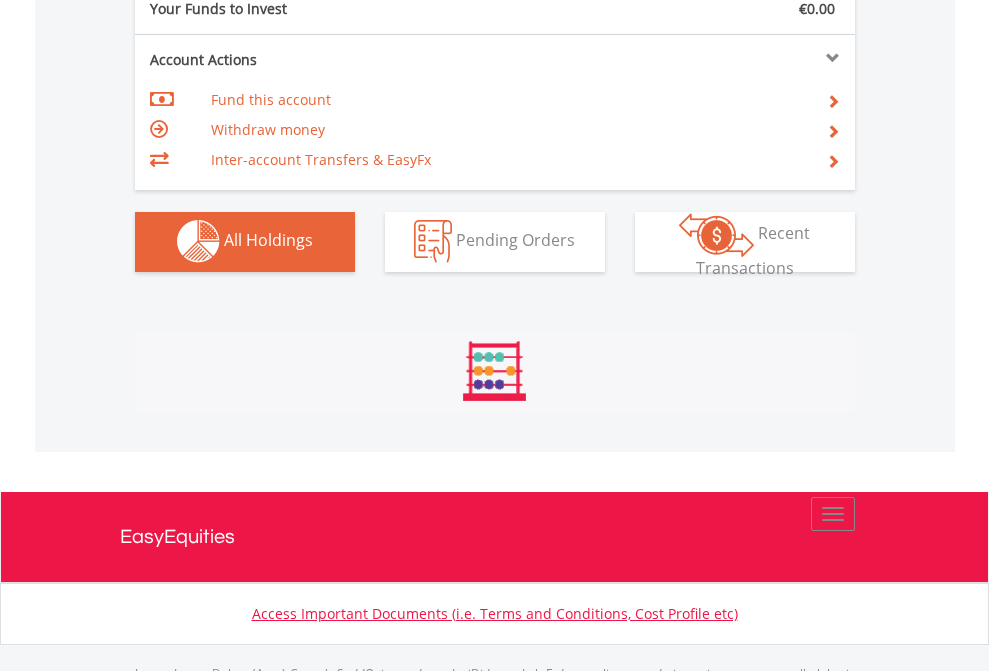 scroll, scrollTop: 999808, scrollLeft: 999687, axis: both 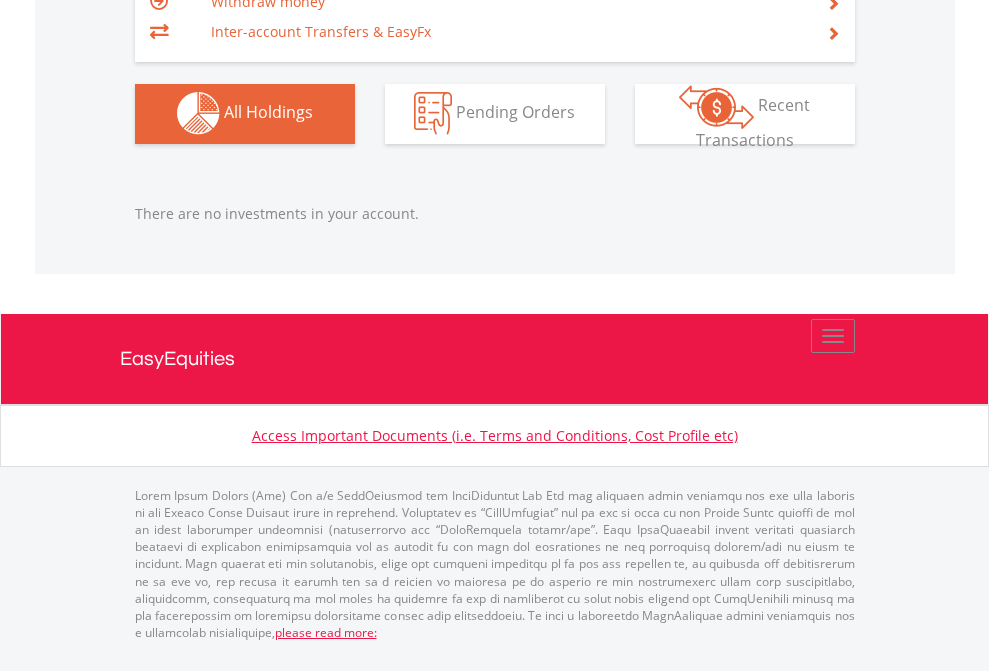 click on "EasyEquities GBP" at bounding box center (818, -1142) 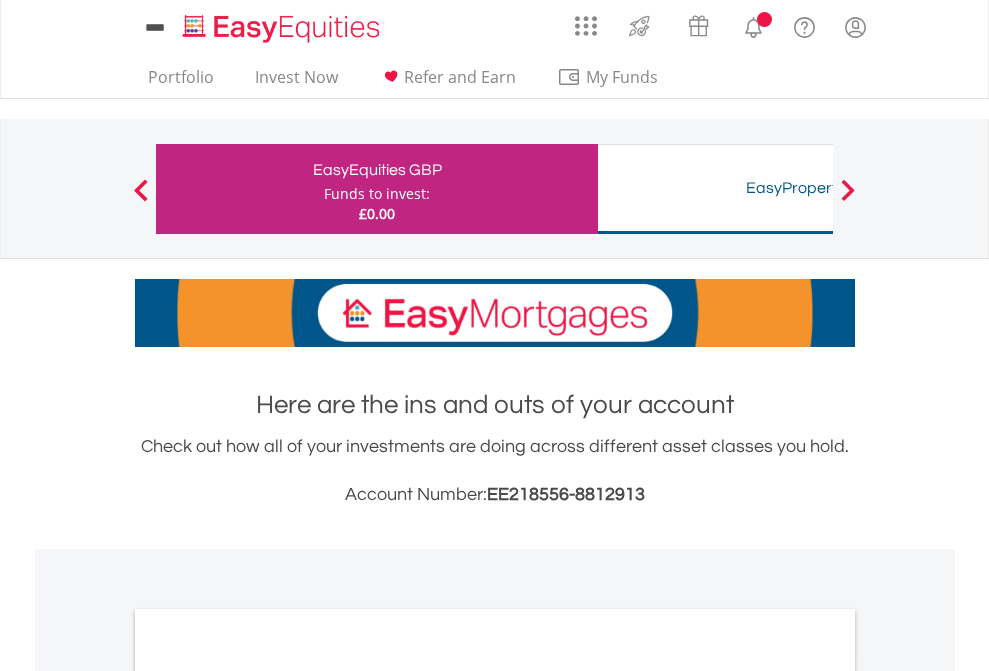 scroll, scrollTop: 0, scrollLeft: 0, axis: both 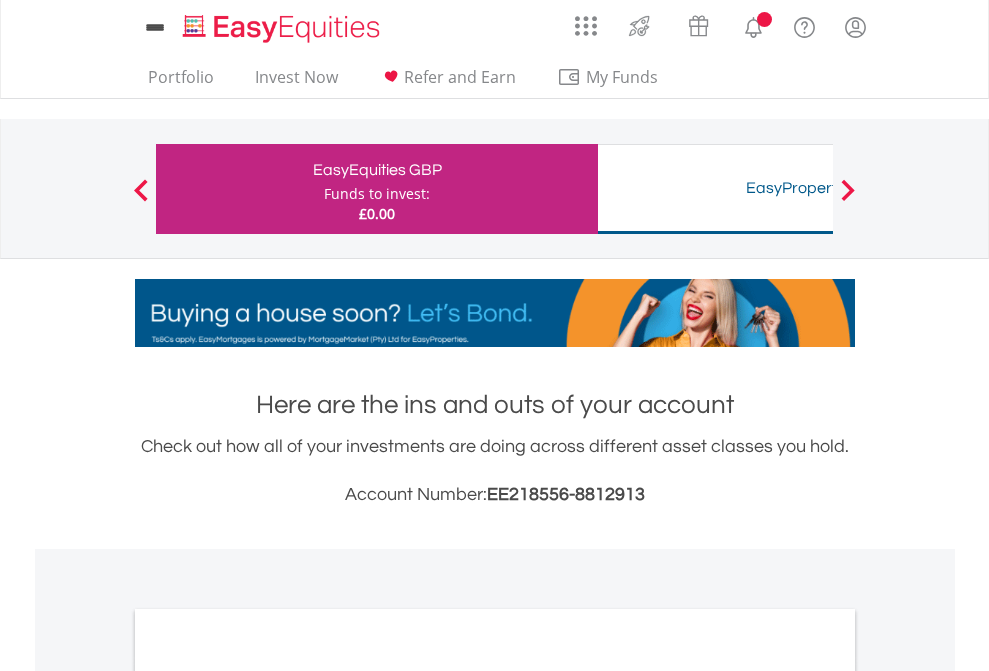 click on "All Holdings" at bounding box center (268, 1096) 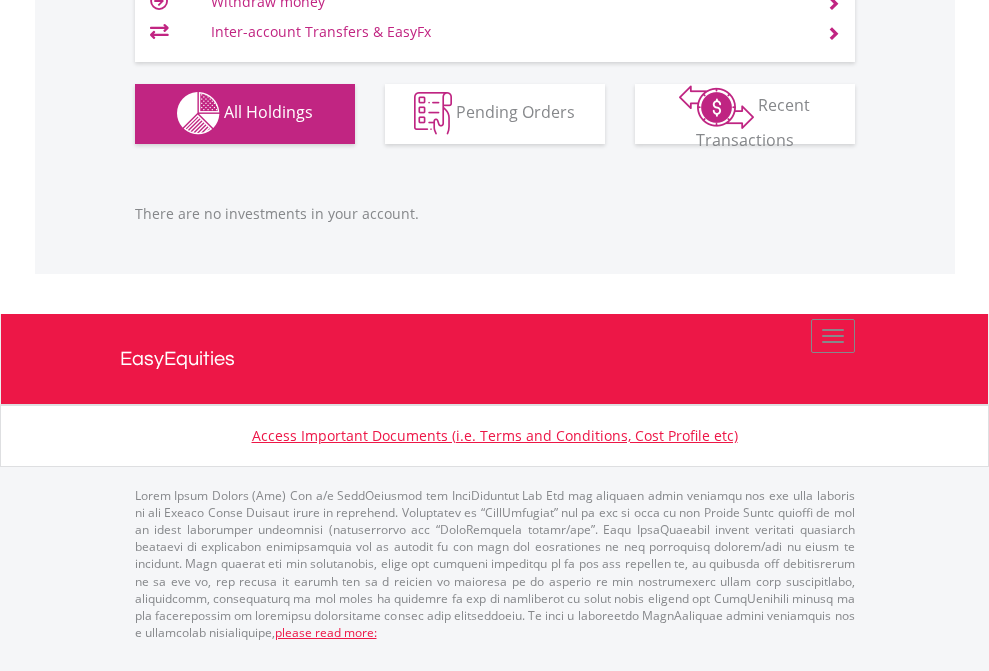 scroll, scrollTop: 1980, scrollLeft: 0, axis: vertical 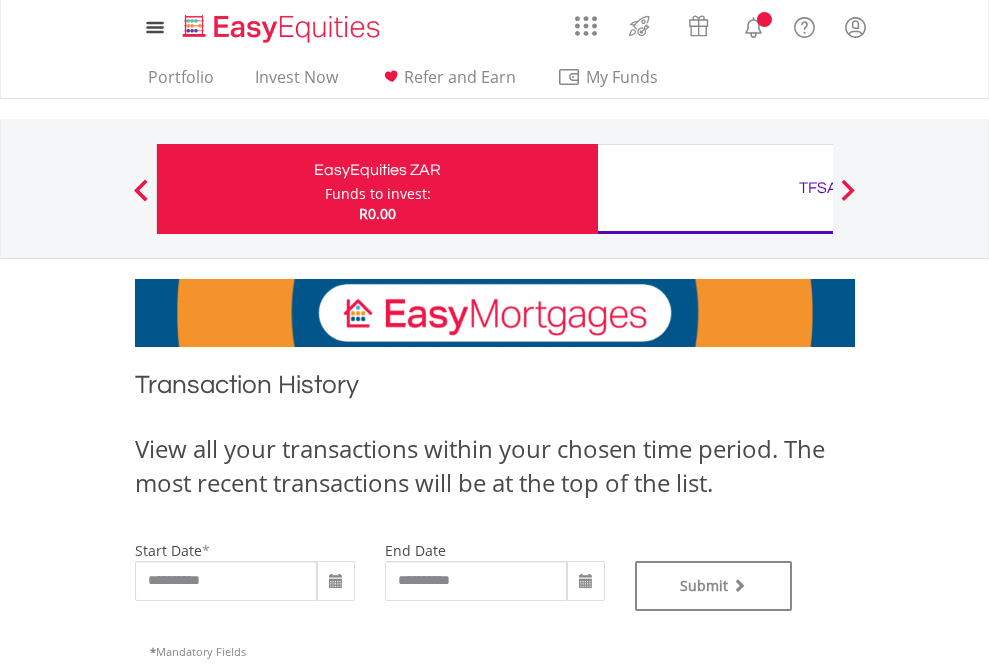 type on "**********" 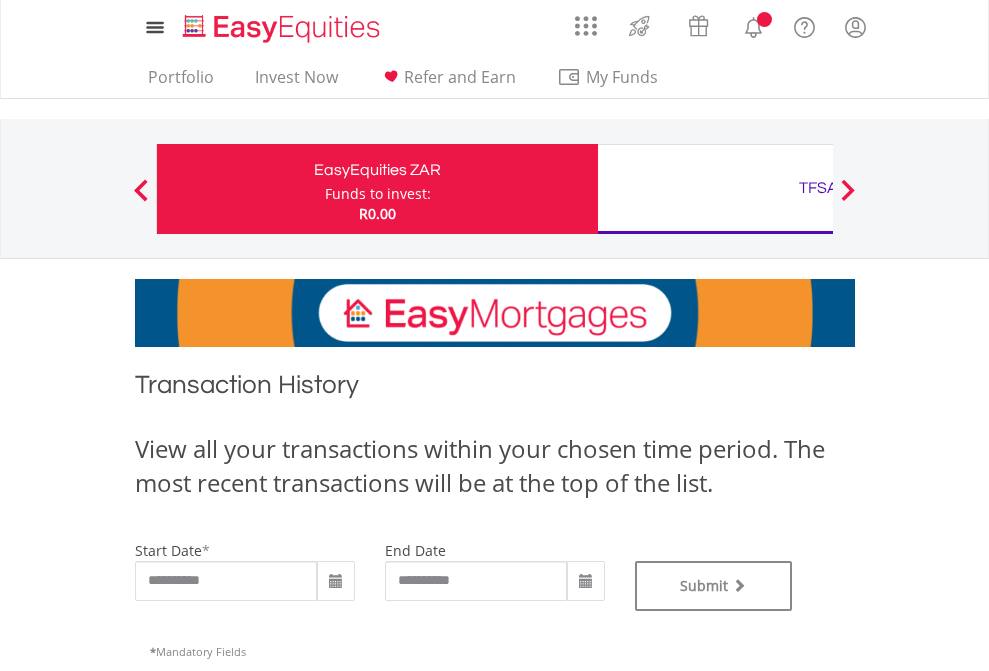 type on "**********" 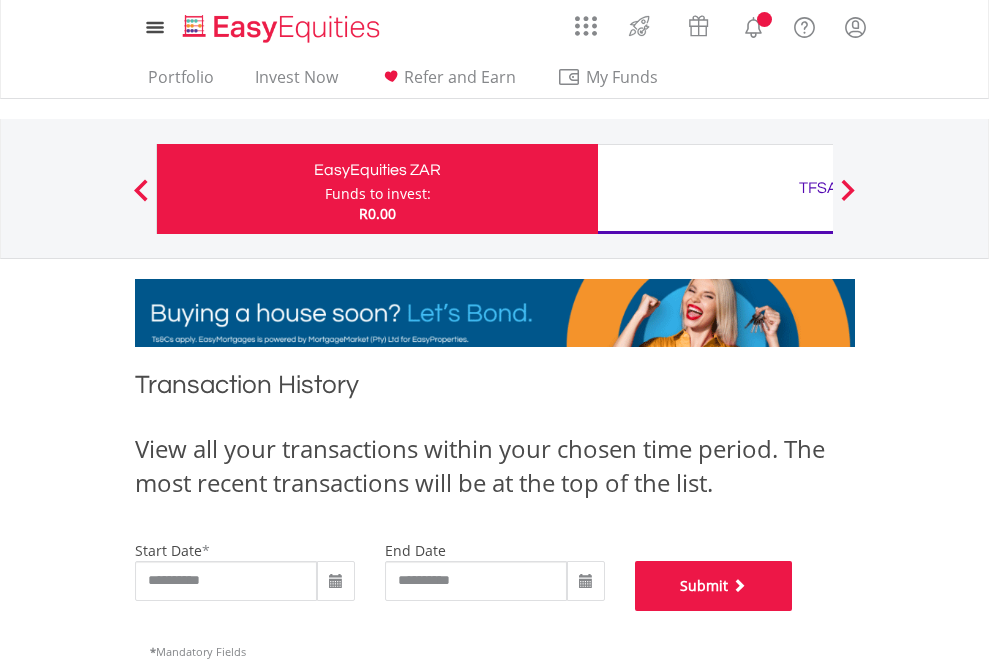 click on "Submit" at bounding box center (714, 586) 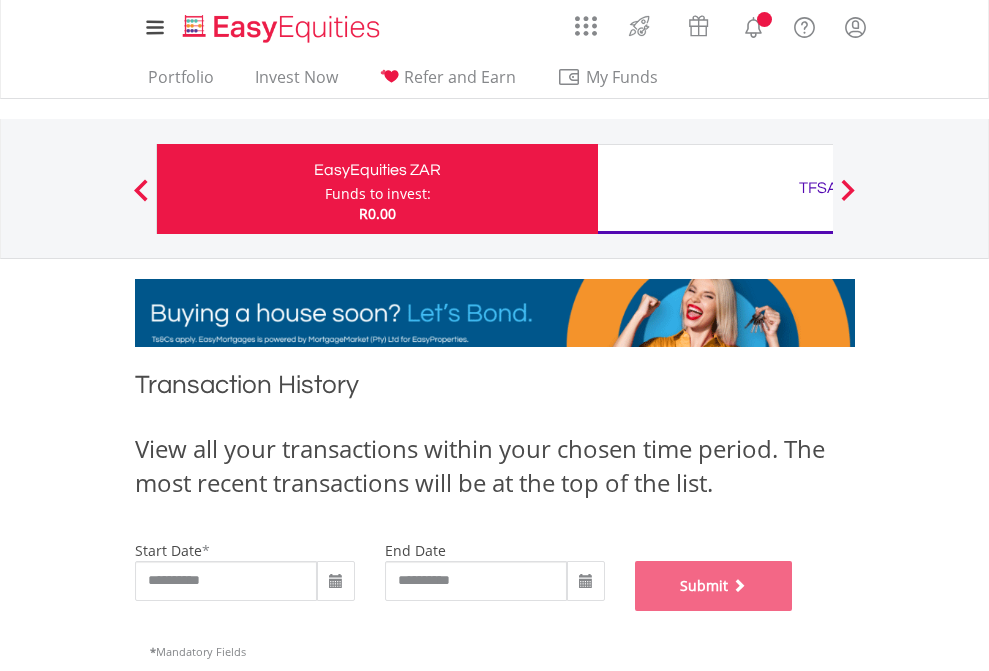 scroll, scrollTop: 811, scrollLeft: 0, axis: vertical 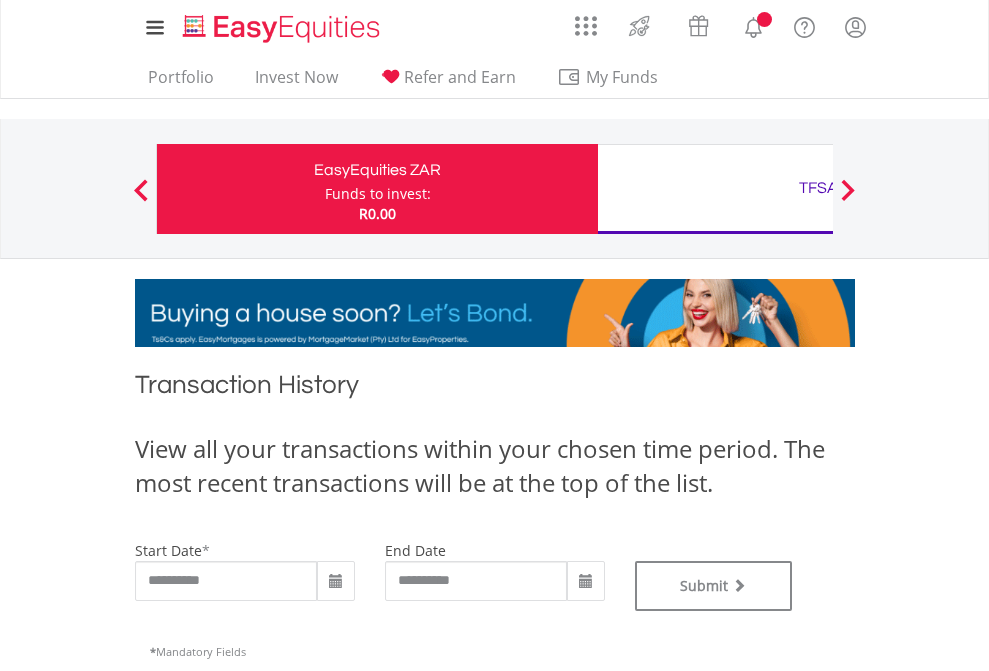 click on "TFSA" at bounding box center [818, 188] 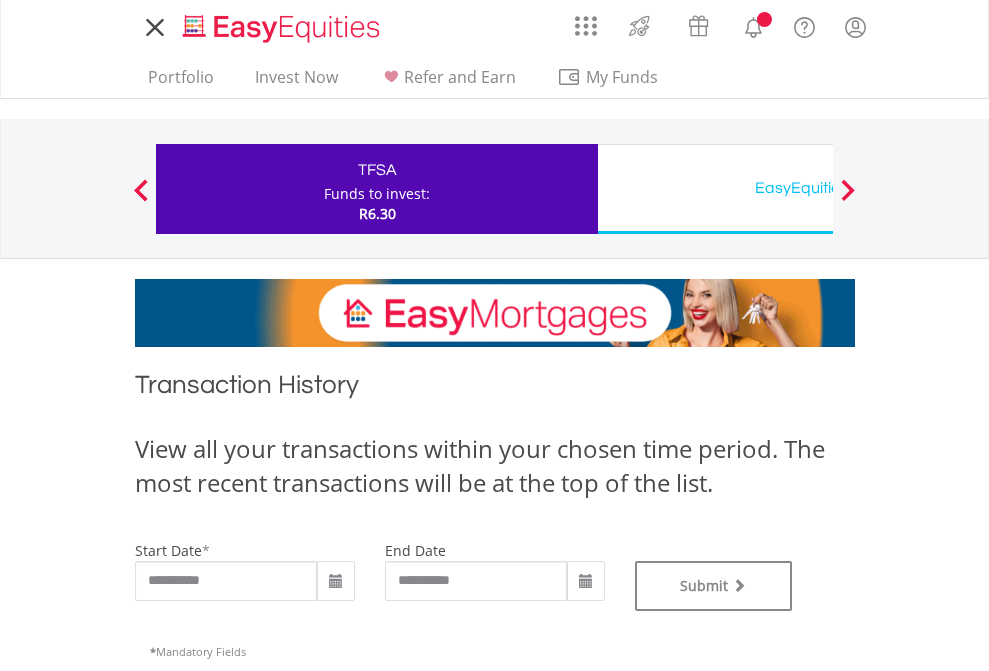 scroll, scrollTop: 0, scrollLeft: 0, axis: both 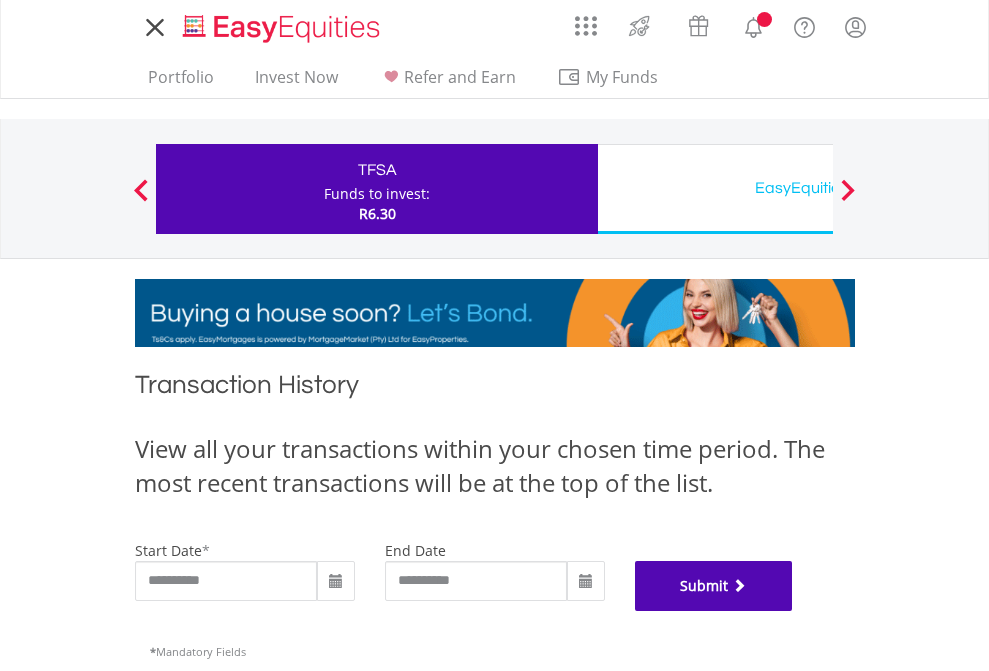 click on "Submit" at bounding box center [714, 586] 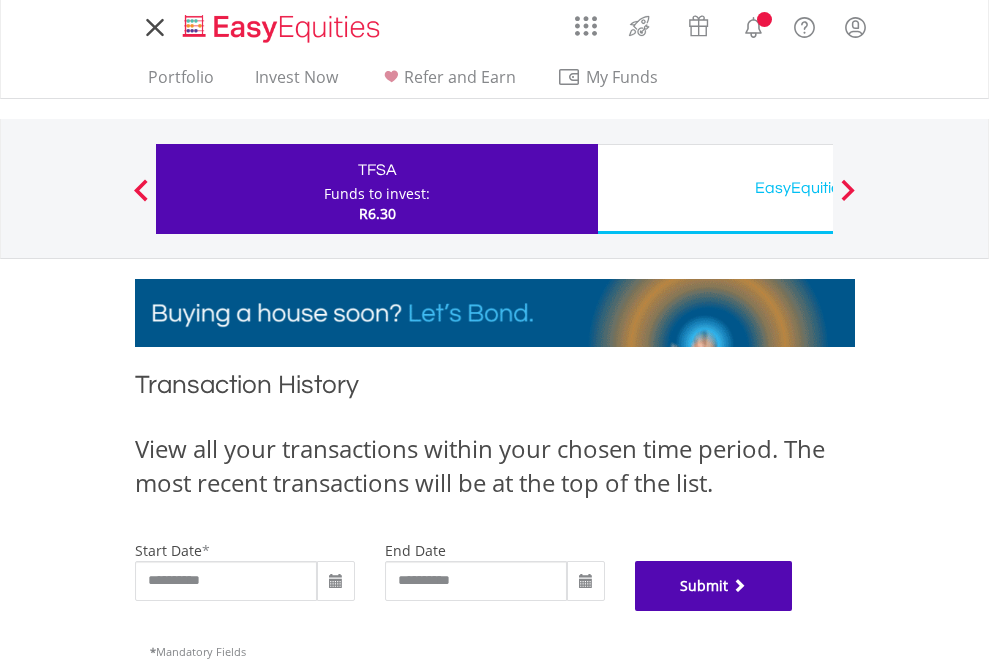 scroll, scrollTop: 811, scrollLeft: 0, axis: vertical 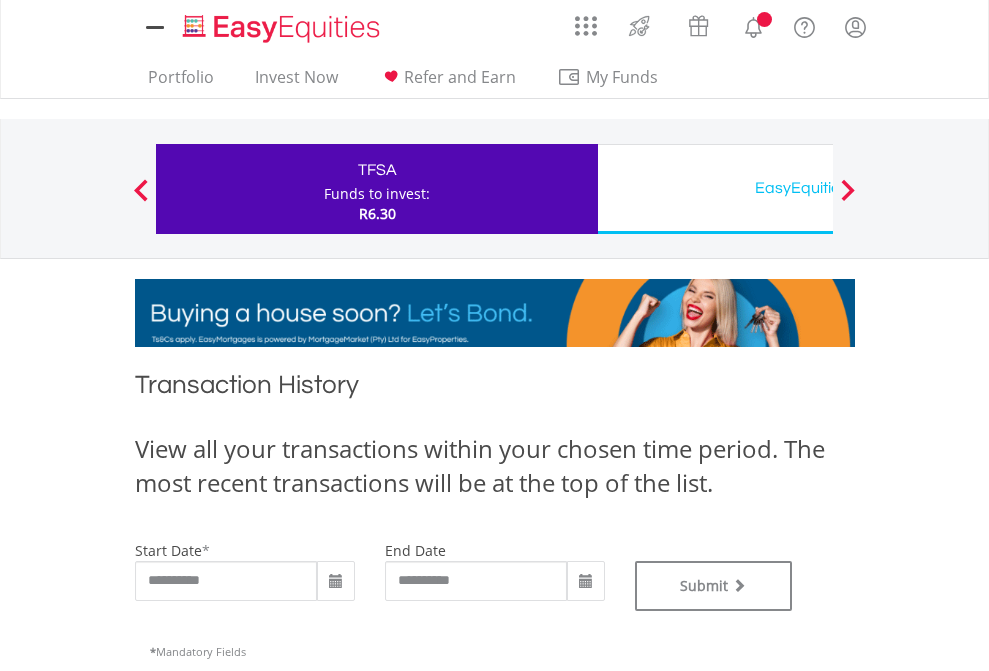 click on "EasyEquities USD" at bounding box center (818, 188) 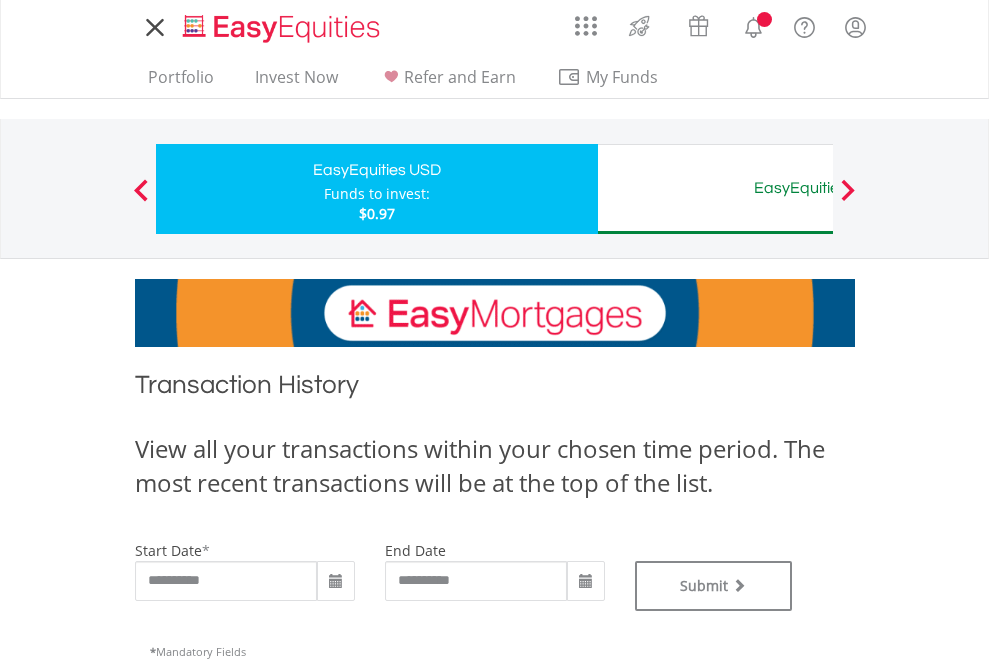 scroll, scrollTop: 0, scrollLeft: 0, axis: both 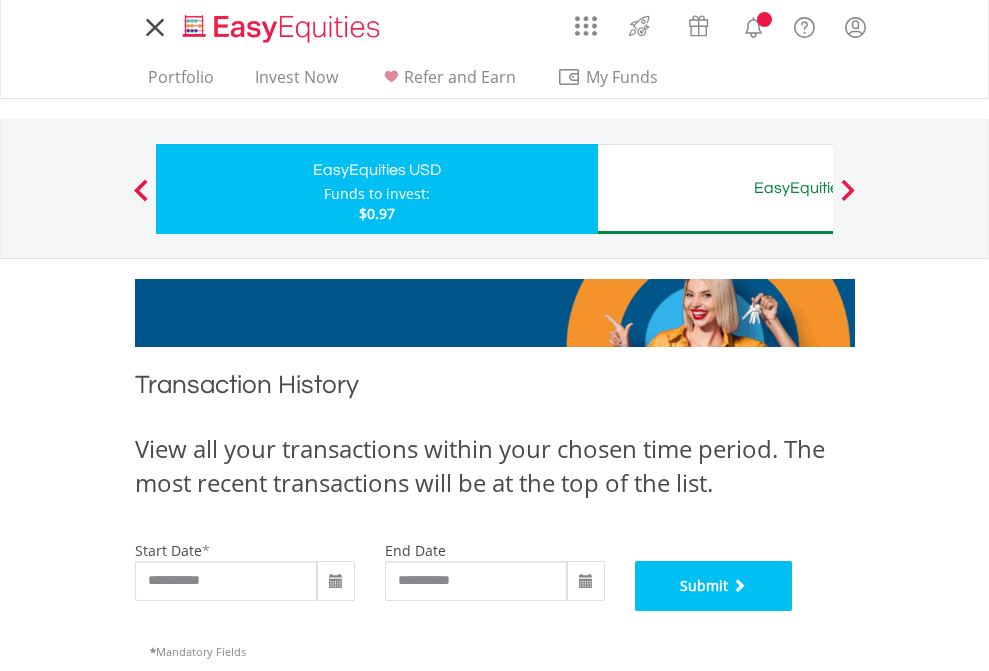 click on "Submit" at bounding box center (714, 586) 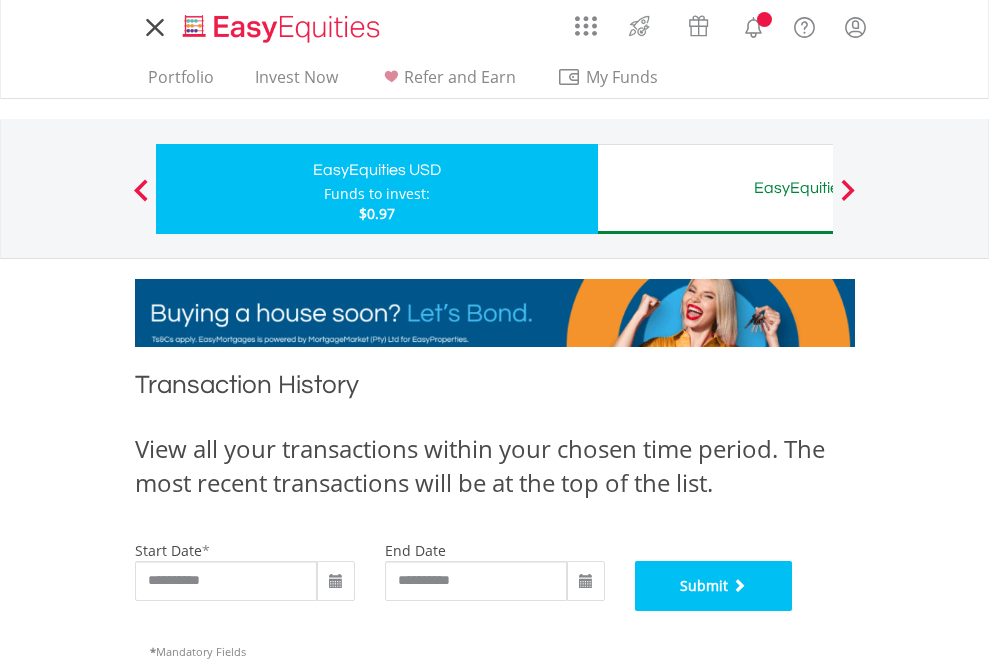 scroll, scrollTop: 811, scrollLeft: 0, axis: vertical 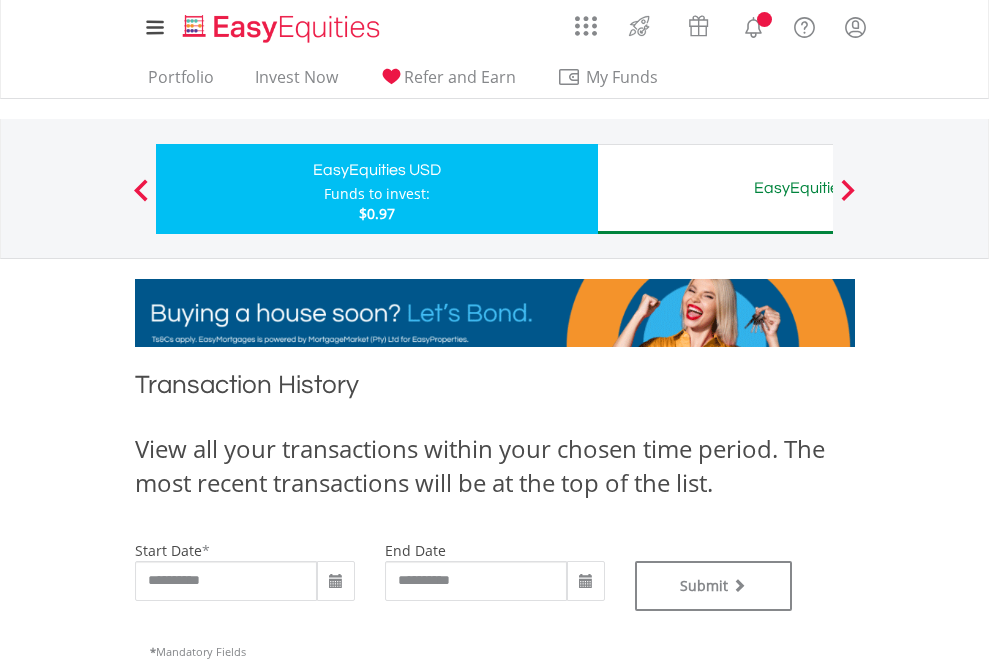 click on "EasyEquities AUD" at bounding box center [818, 188] 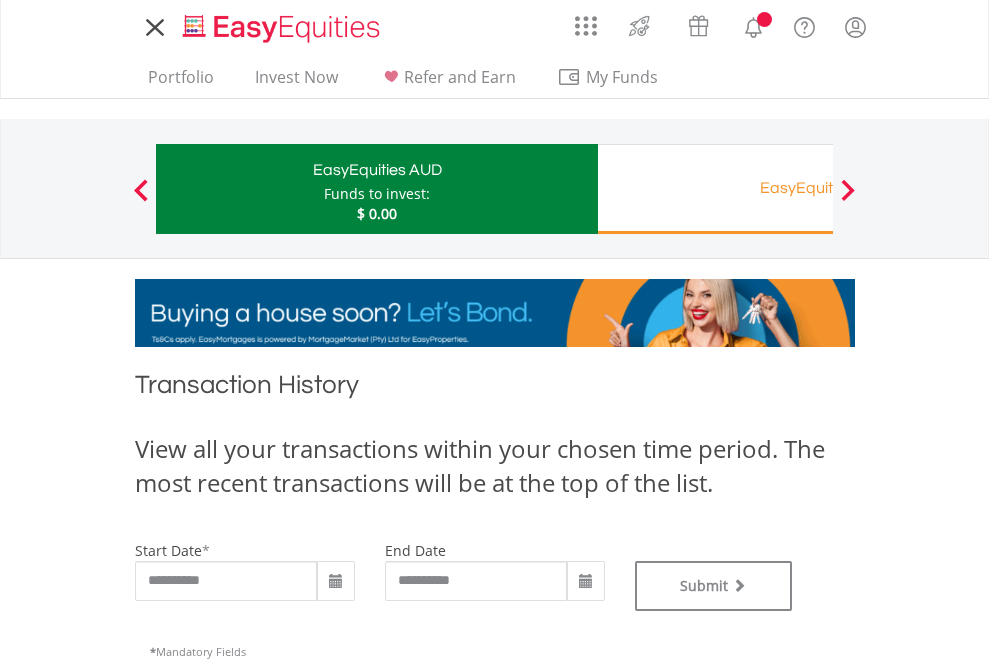 scroll, scrollTop: 0, scrollLeft: 0, axis: both 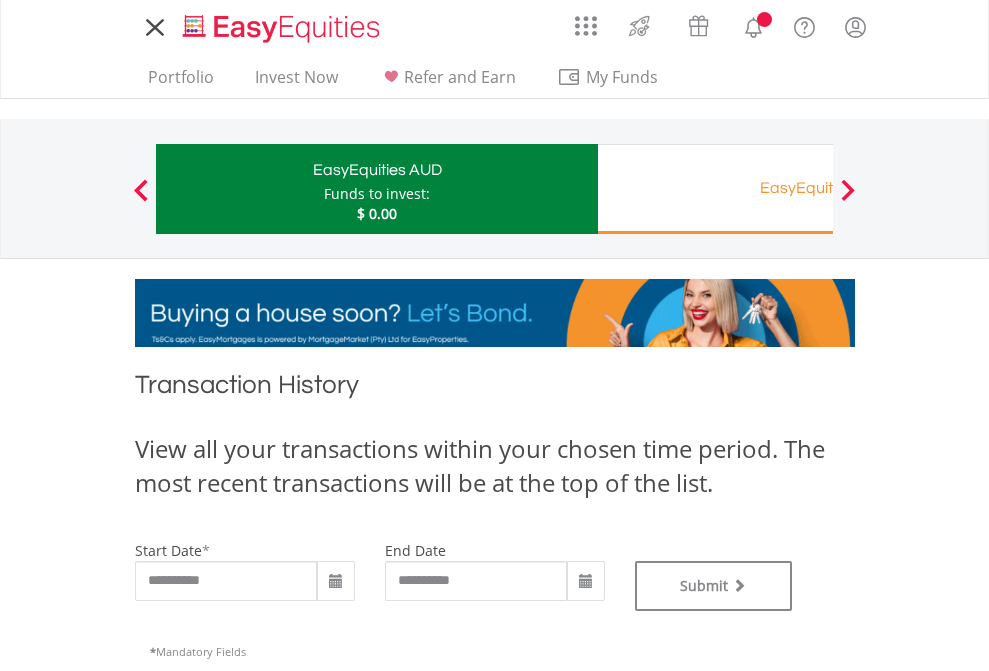 type on "**********" 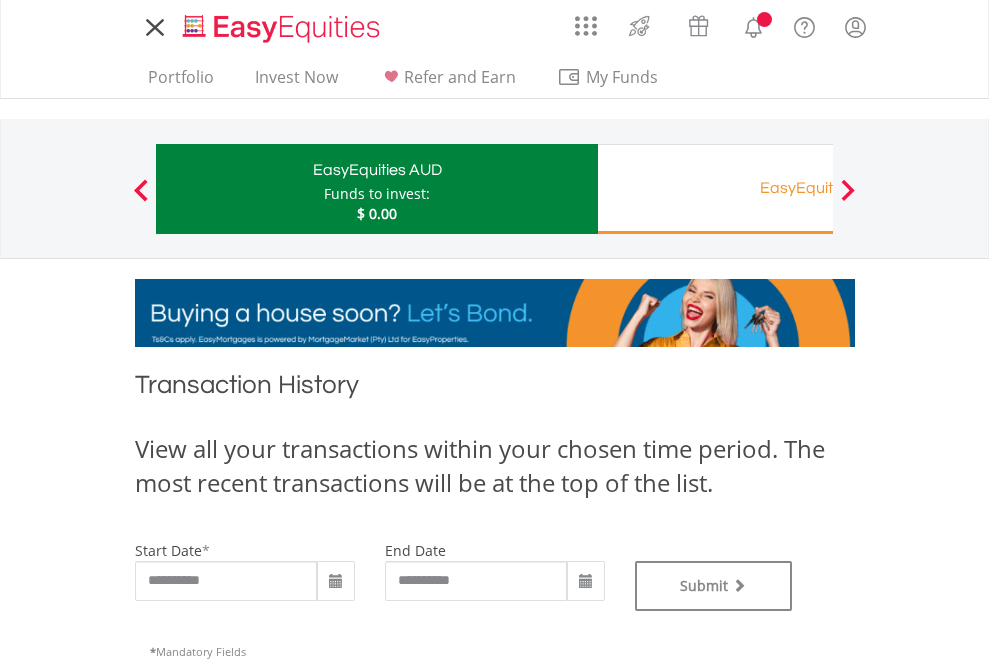 type on "**********" 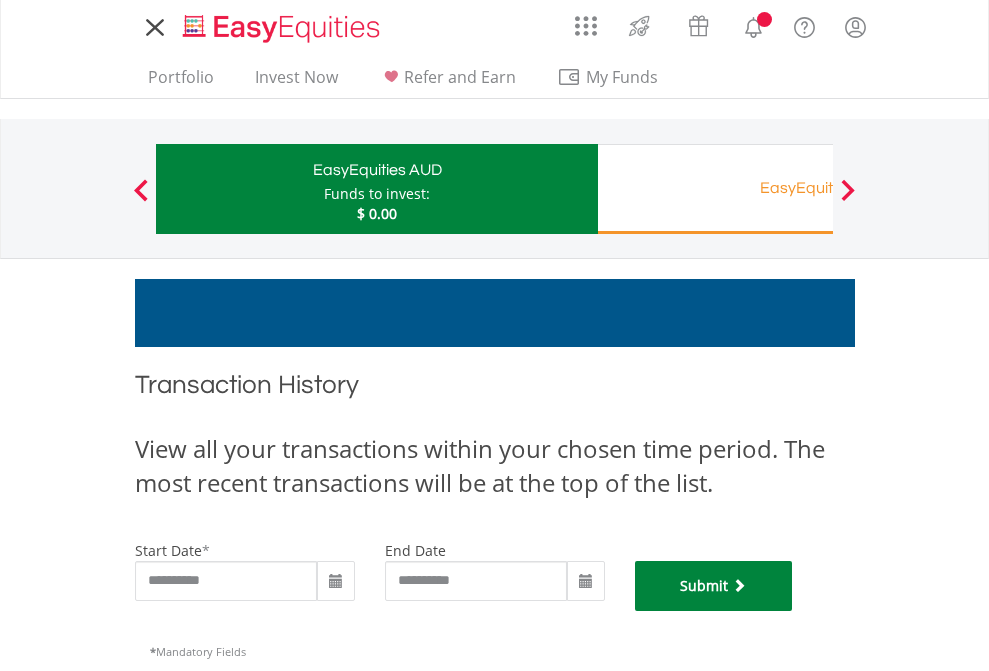 click on "Submit" at bounding box center (714, 586) 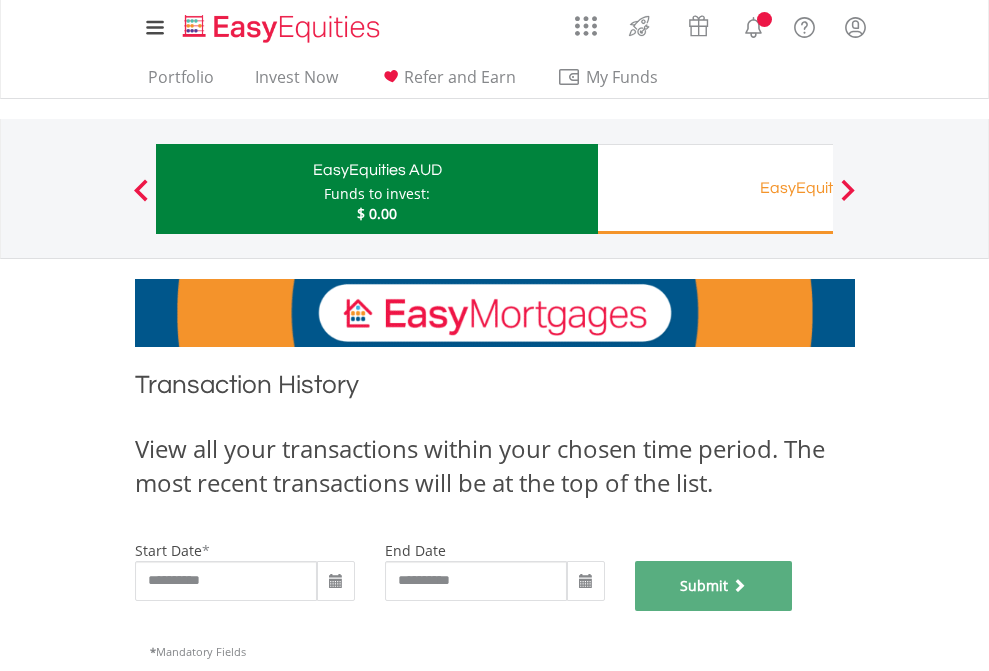 scroll, scrollTop: 811, scrollLeft: 0, axis: vertical 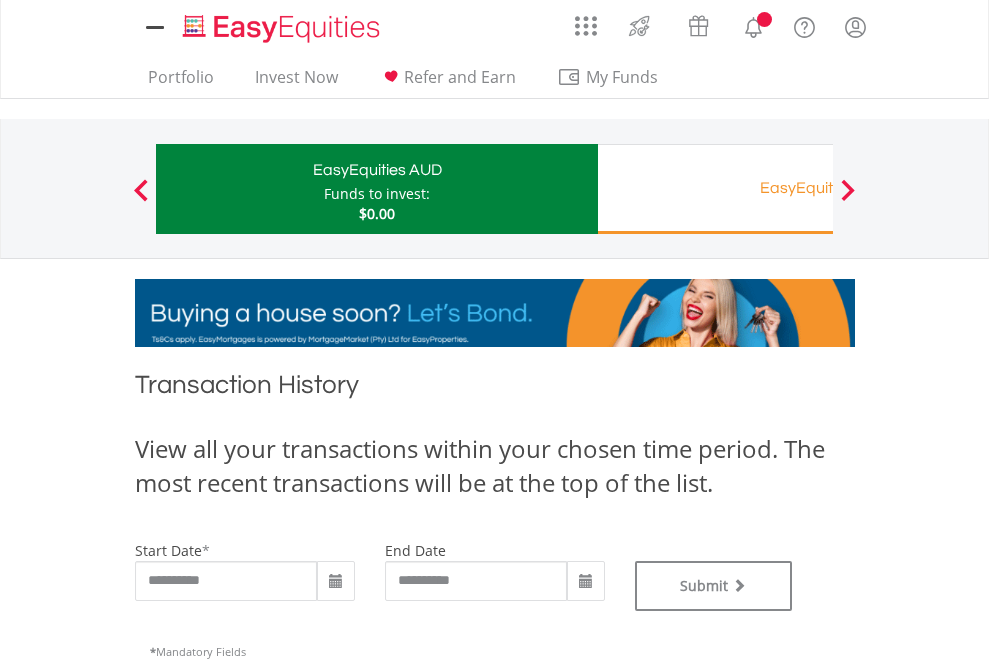 click on "EasyEquities RA" at bounding box center [818, 188] 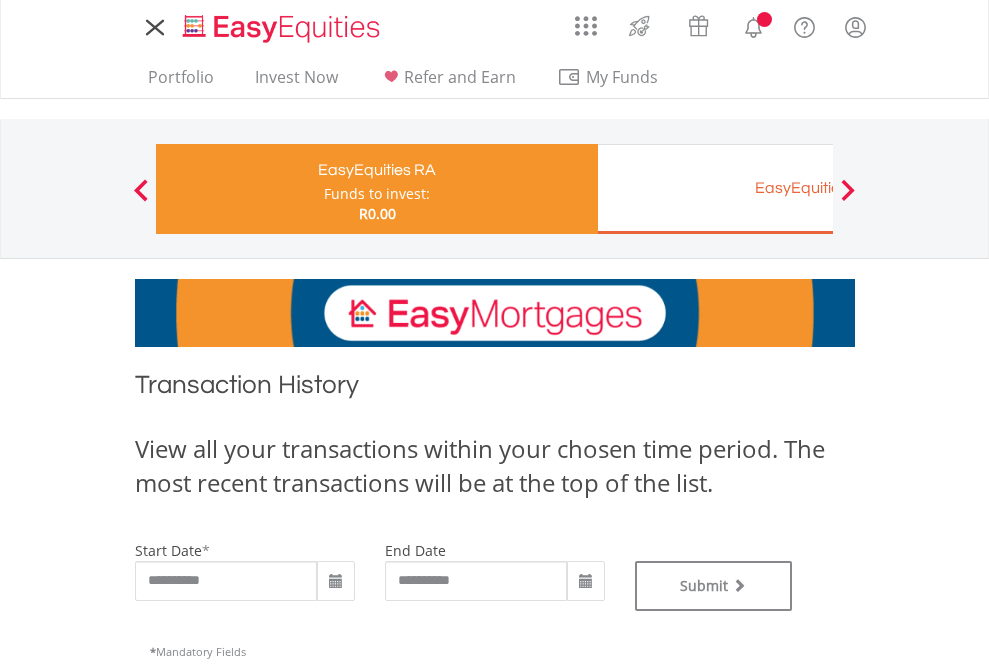 scroll, scrollTop: 0, scrollLeft: 0, axis: both 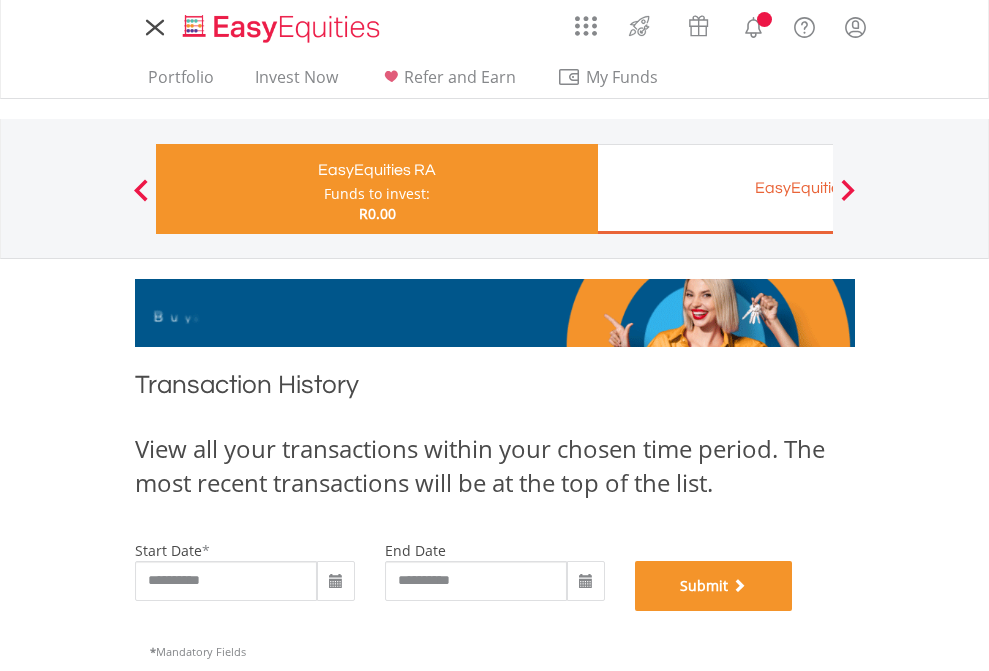 click on "Submit" at bounding box center [714, 586] 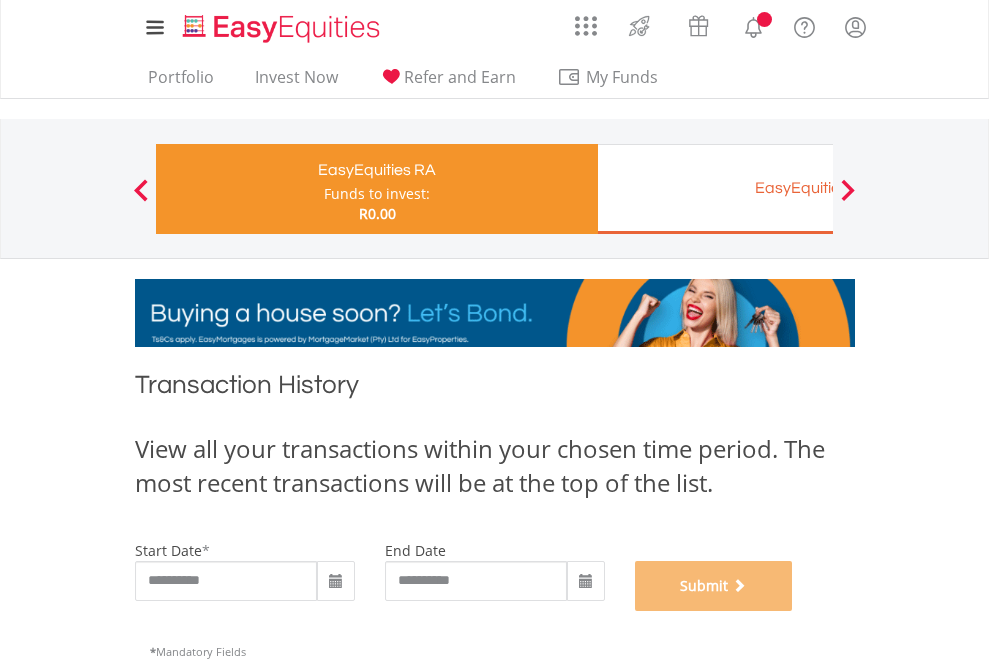 scroll, scrollTop: 811, scrollLeft: 0, axis: vertical 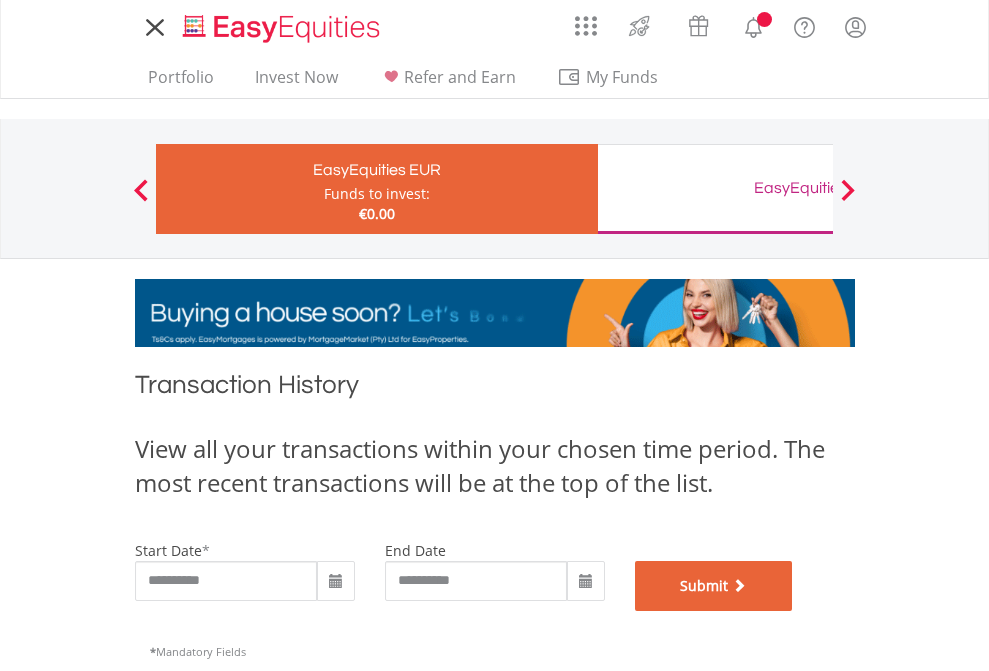 click on "Submit" at bounding box center [714, 586] 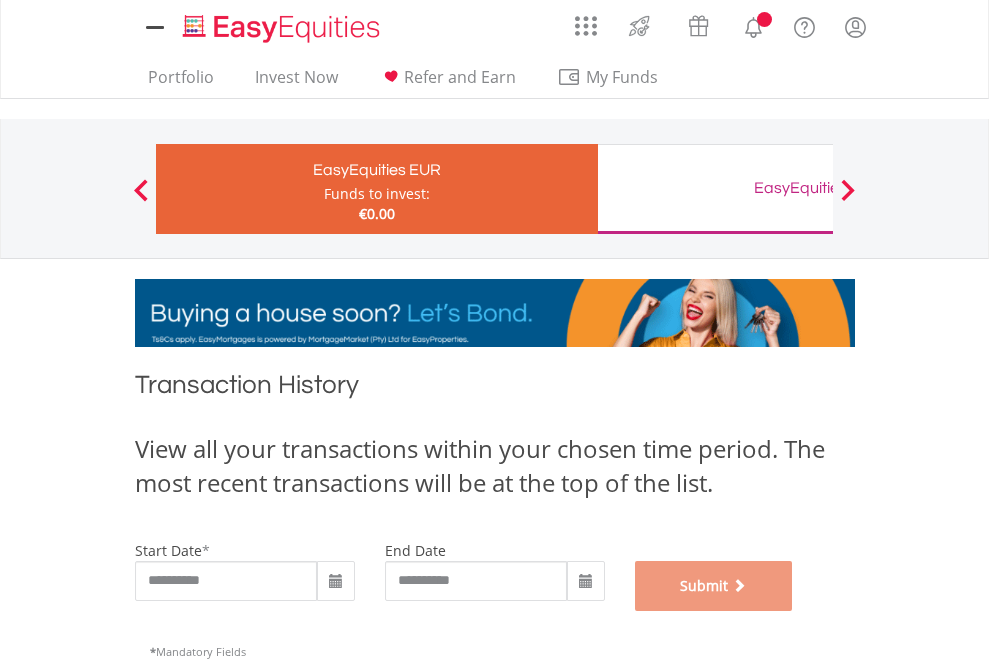 scroll, scrollTop: 811, scrollLeft: 0, axis: vertical 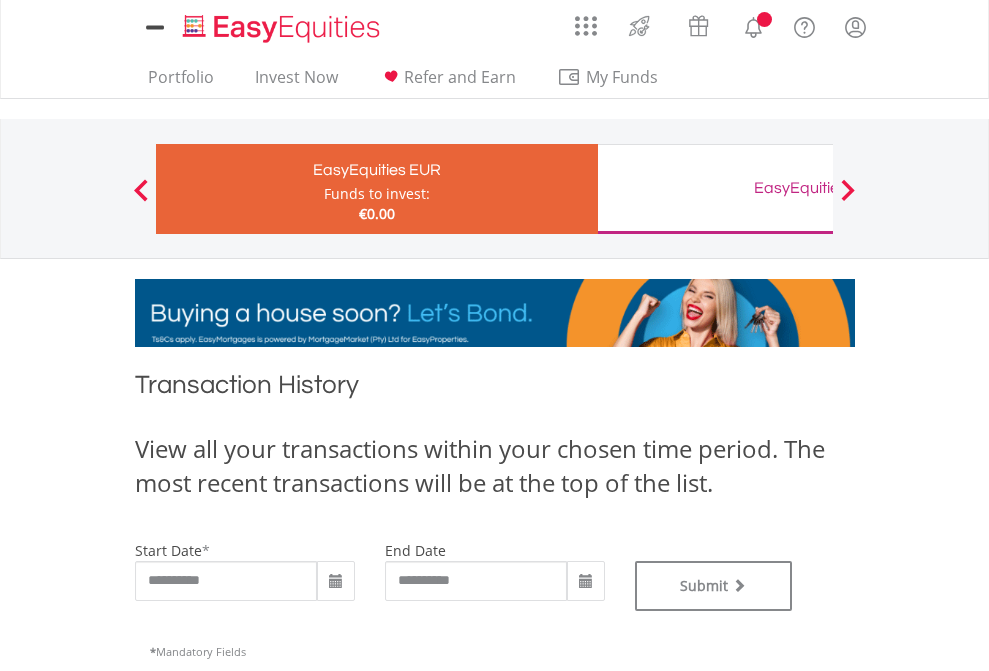click on "EasyEquities GBP" at bounding box center (818, 188) 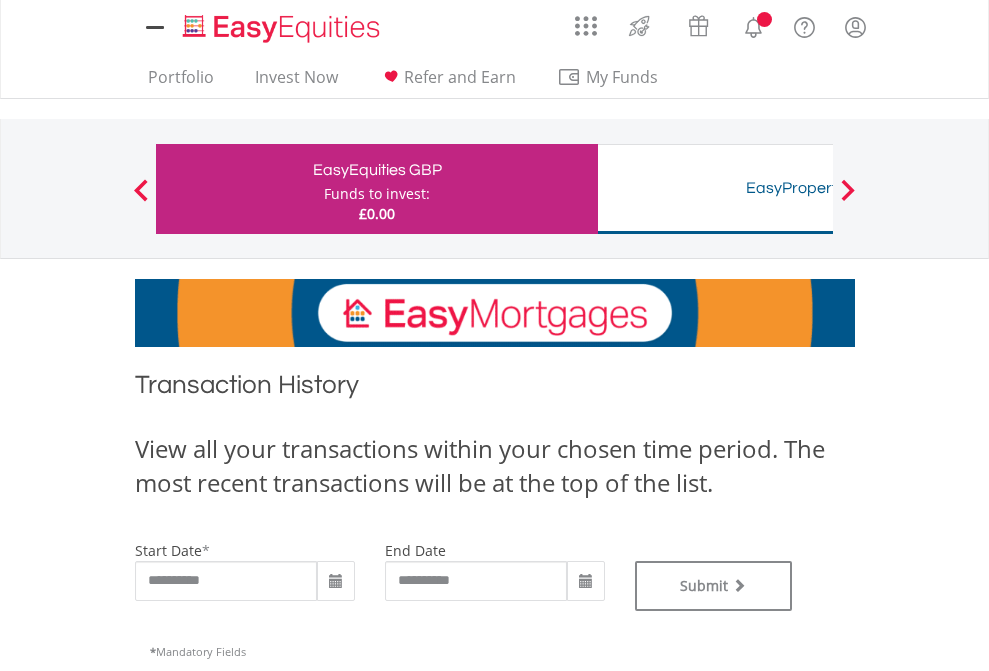 type on "**********" 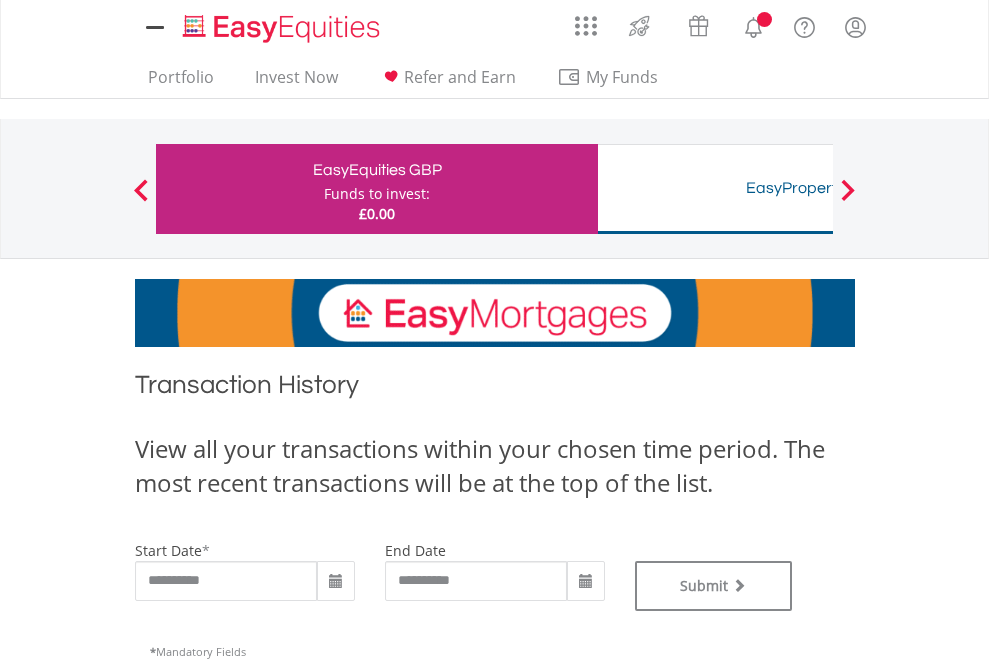 scroll, scrollTop: 0, scrollLeft: 0, axis: both 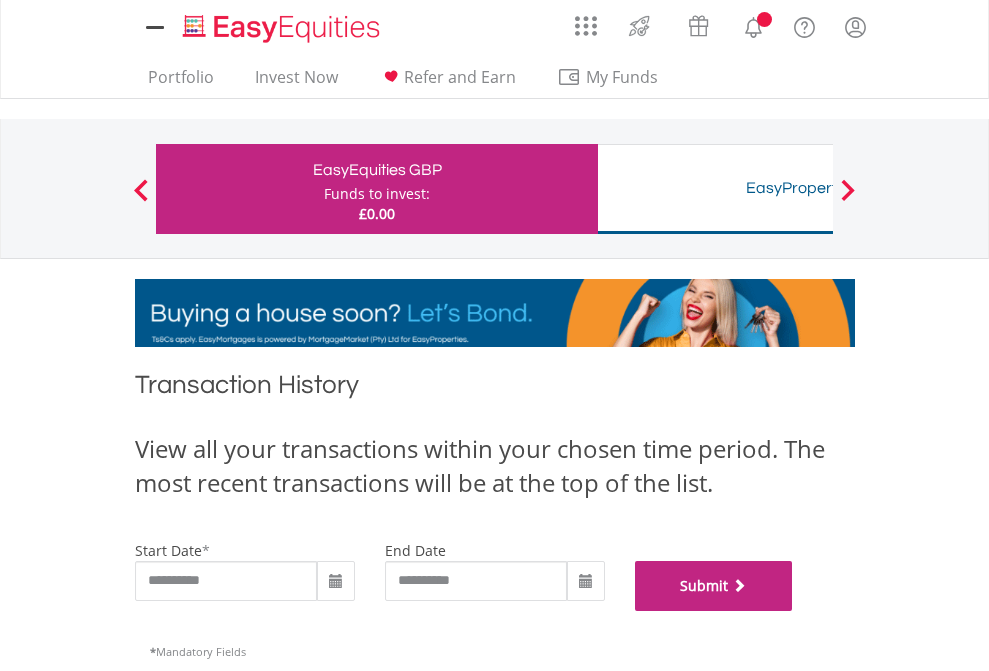 click on "Submit" at bounding box center (714, 586) 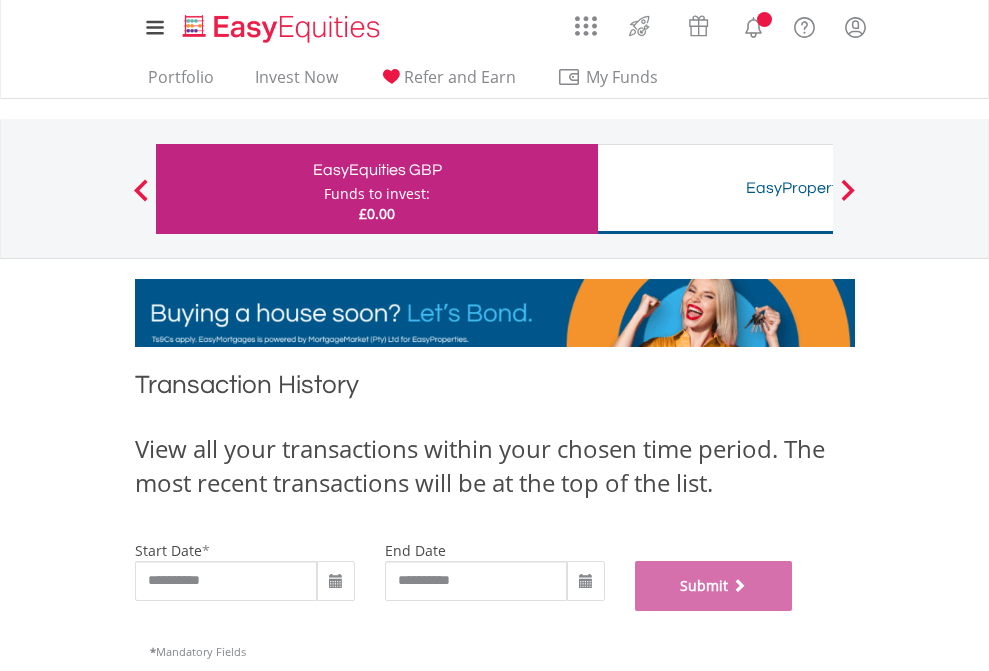 scroll, scrollTop: 811, scrollLeft: 0, axis: vertical 